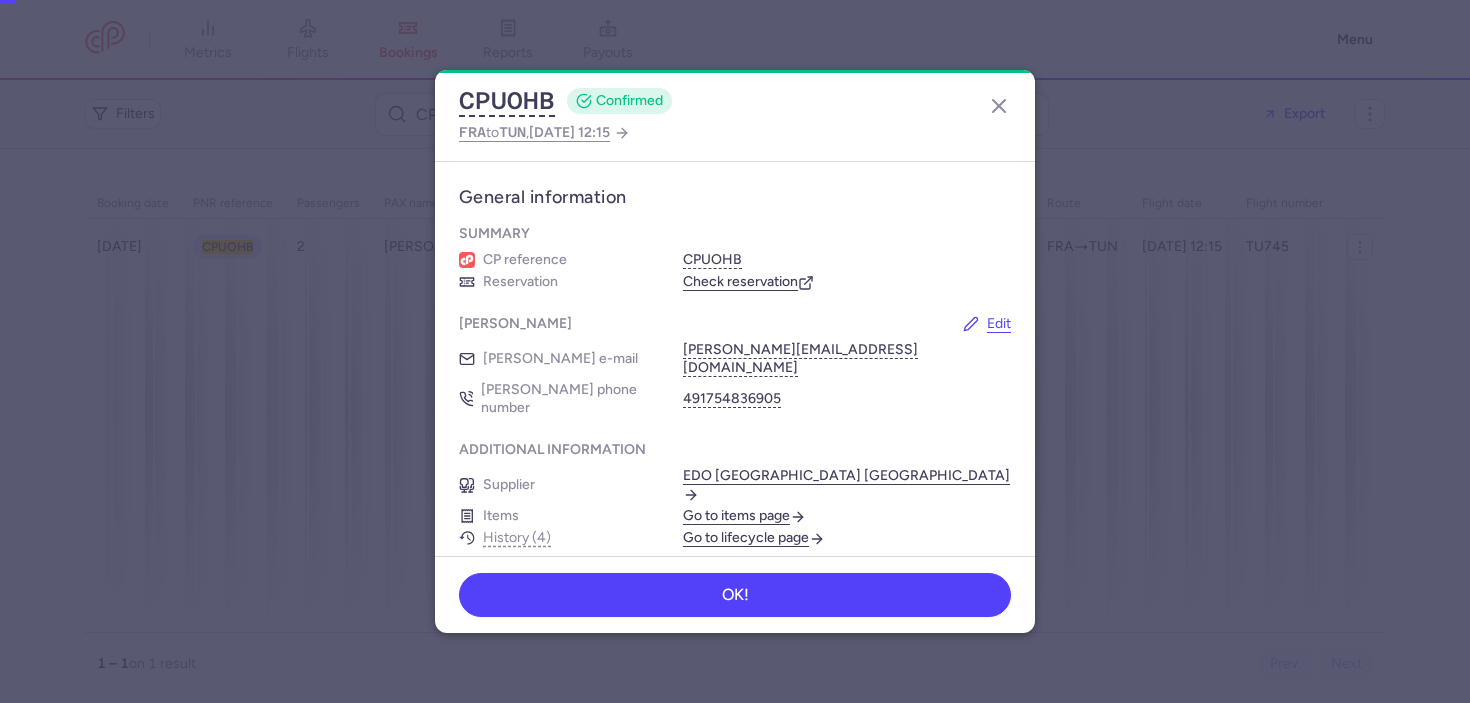 scroll, scrollTop: 0, scrollLeft: 0, axis: both 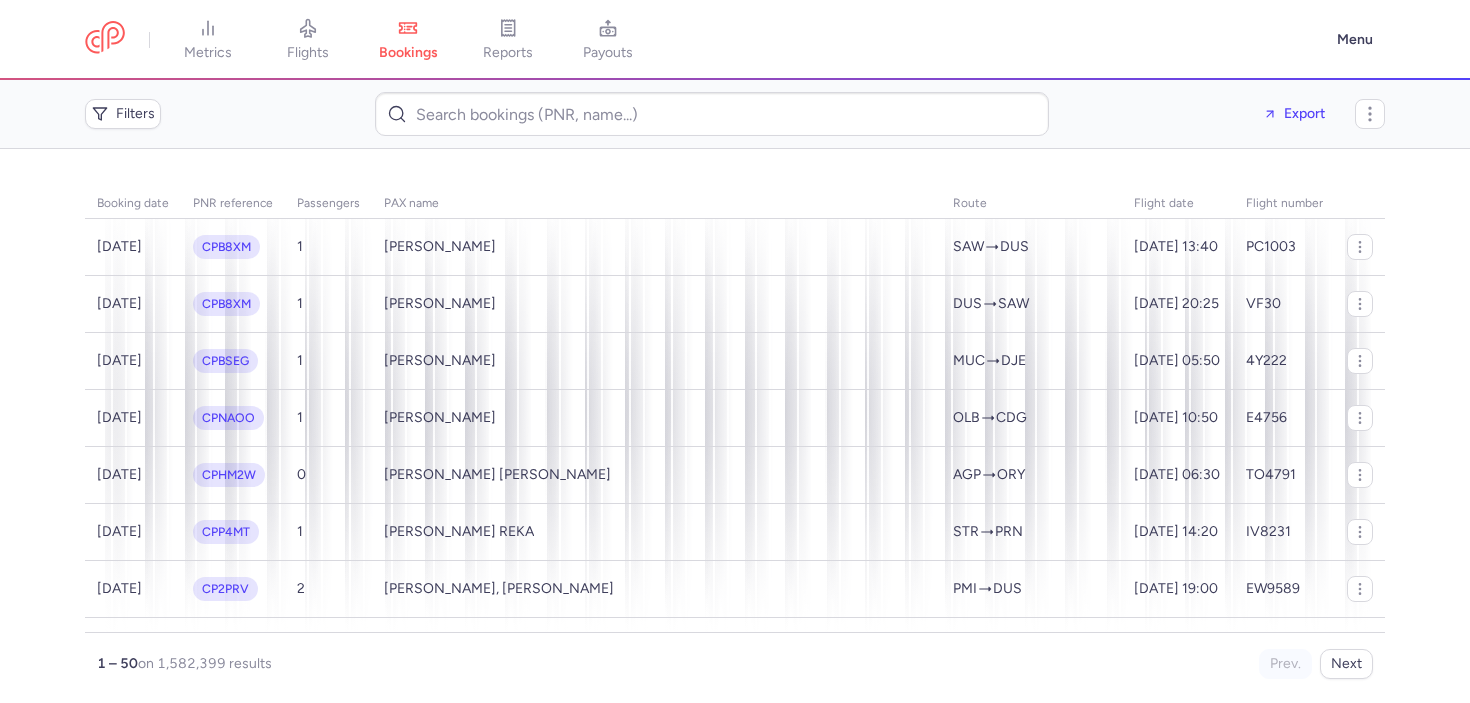 click on "Filters  Export" at bounding box center [735, 114] 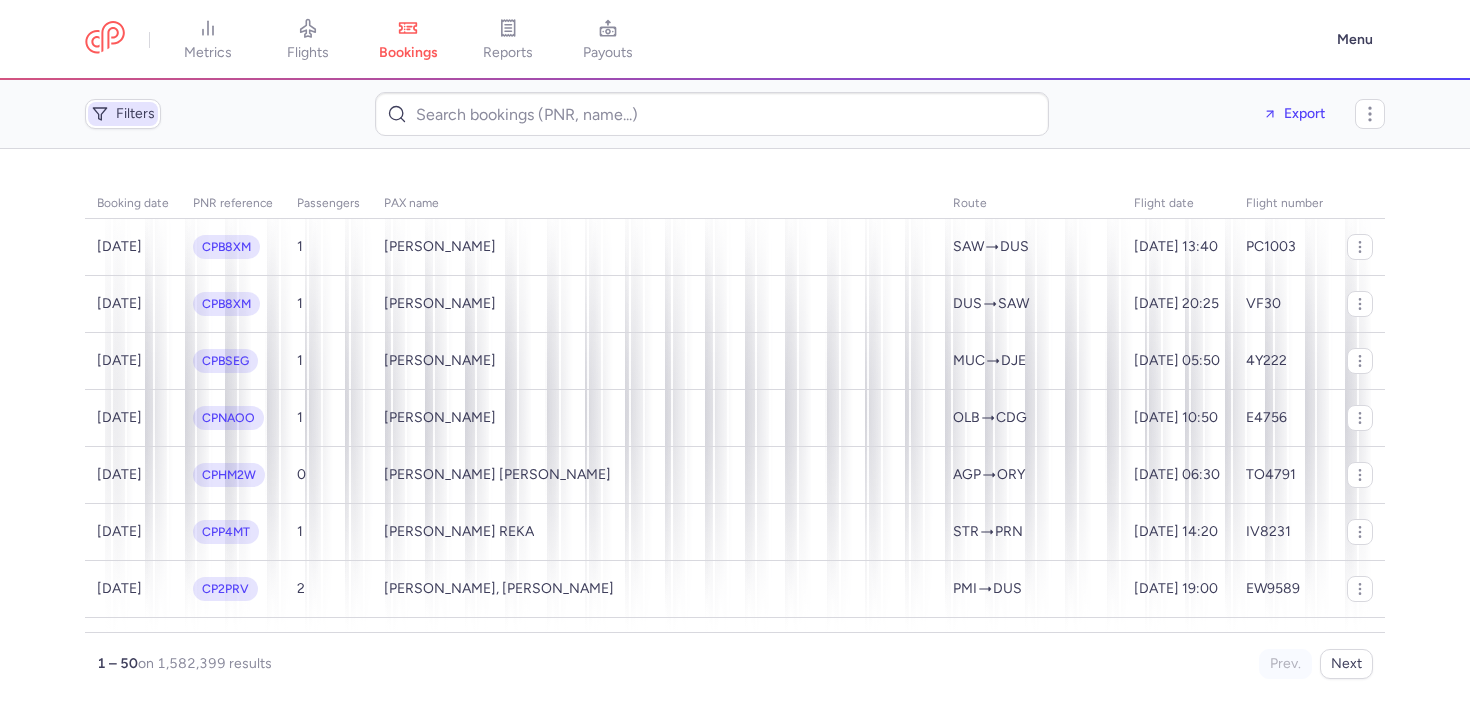 click on "Filters" at bounding box center (135, 114) 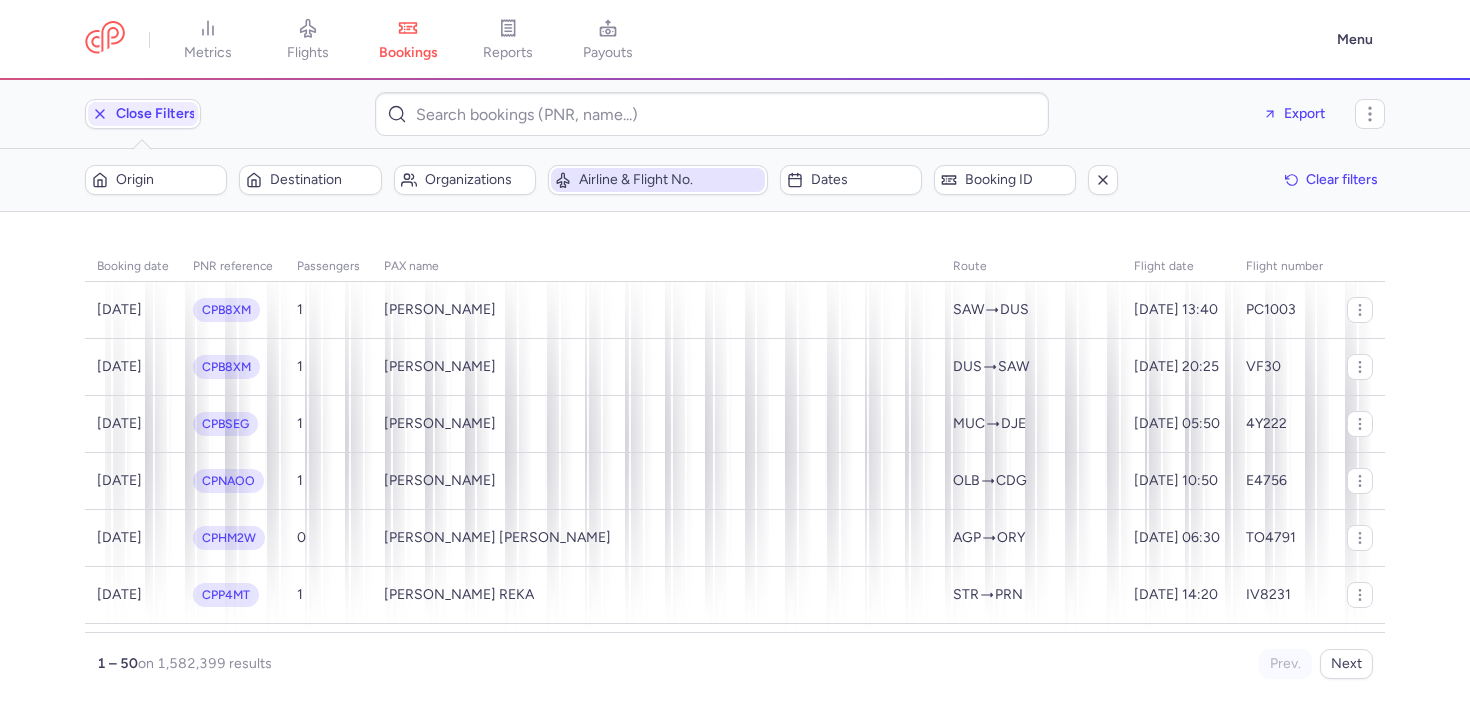click on "Airline & Flight No." at bounding box center [670, 180] 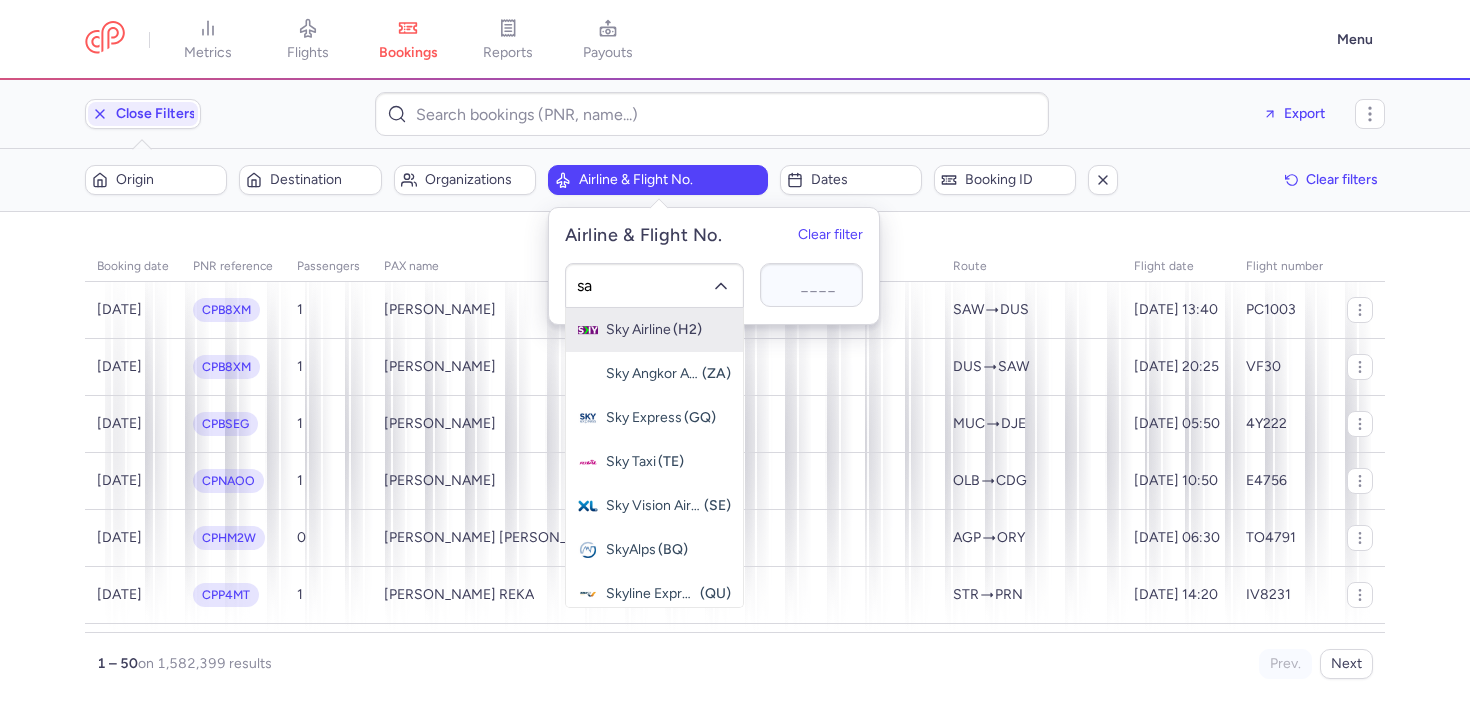 type on "sas" 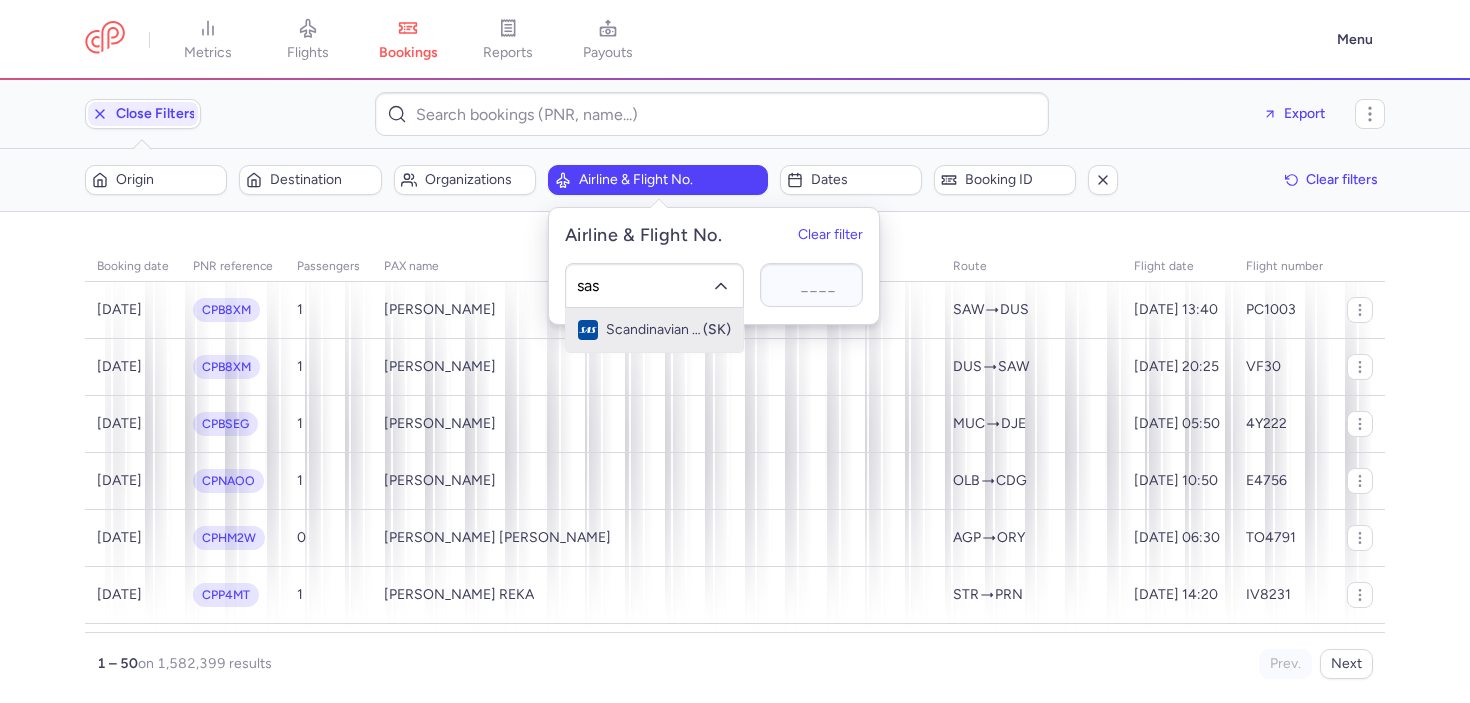 click on "Scandinavian Airlines" at bounding box center (653, 330) 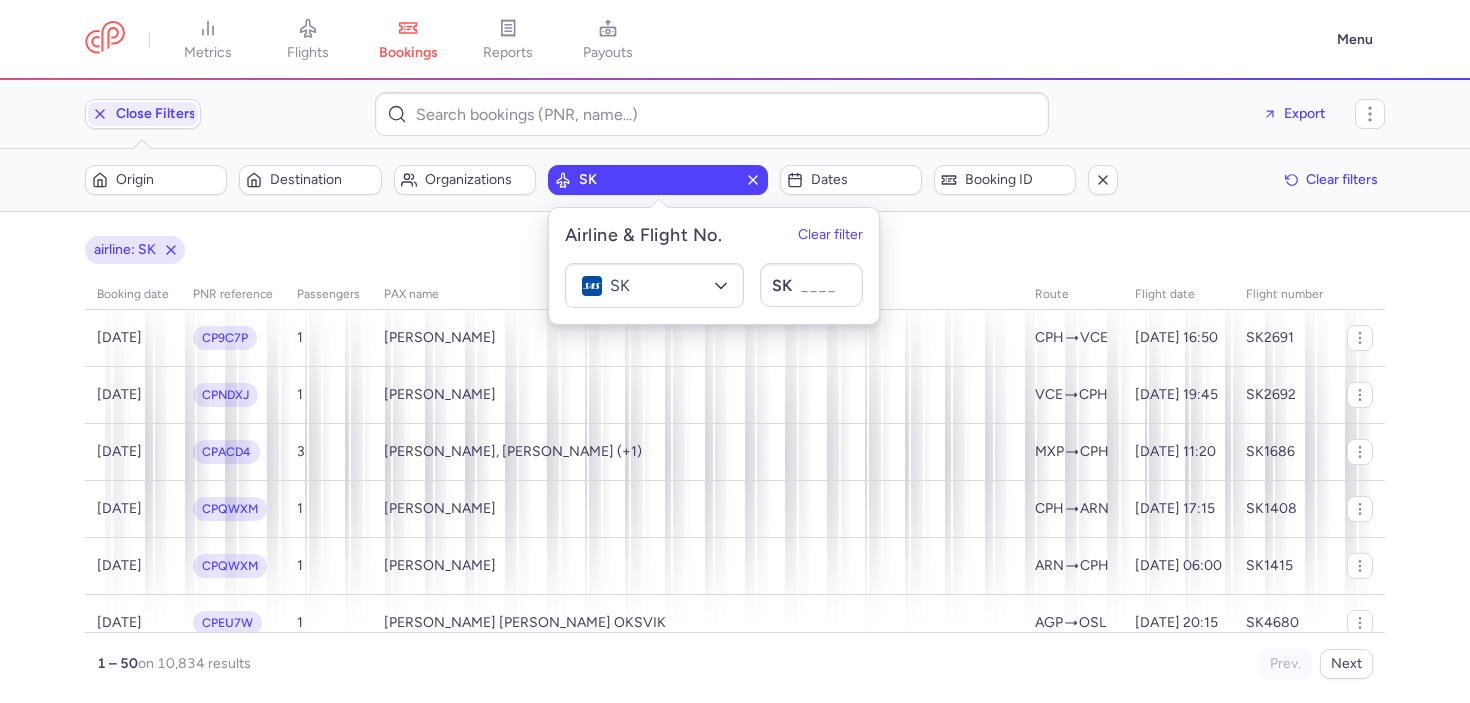 click on "airline: SK" at bounding box center (735, 250) 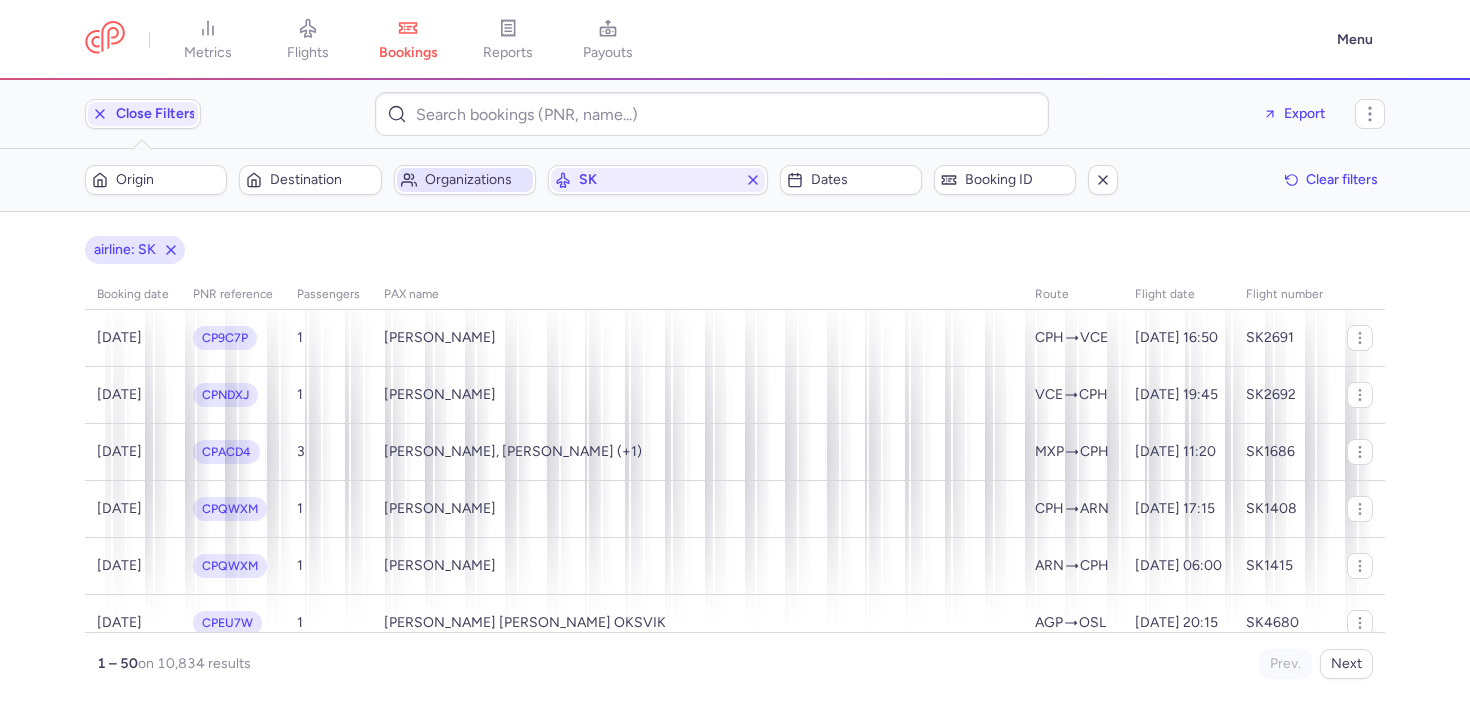 click on "Organizations" at bounding box center (477, 180) 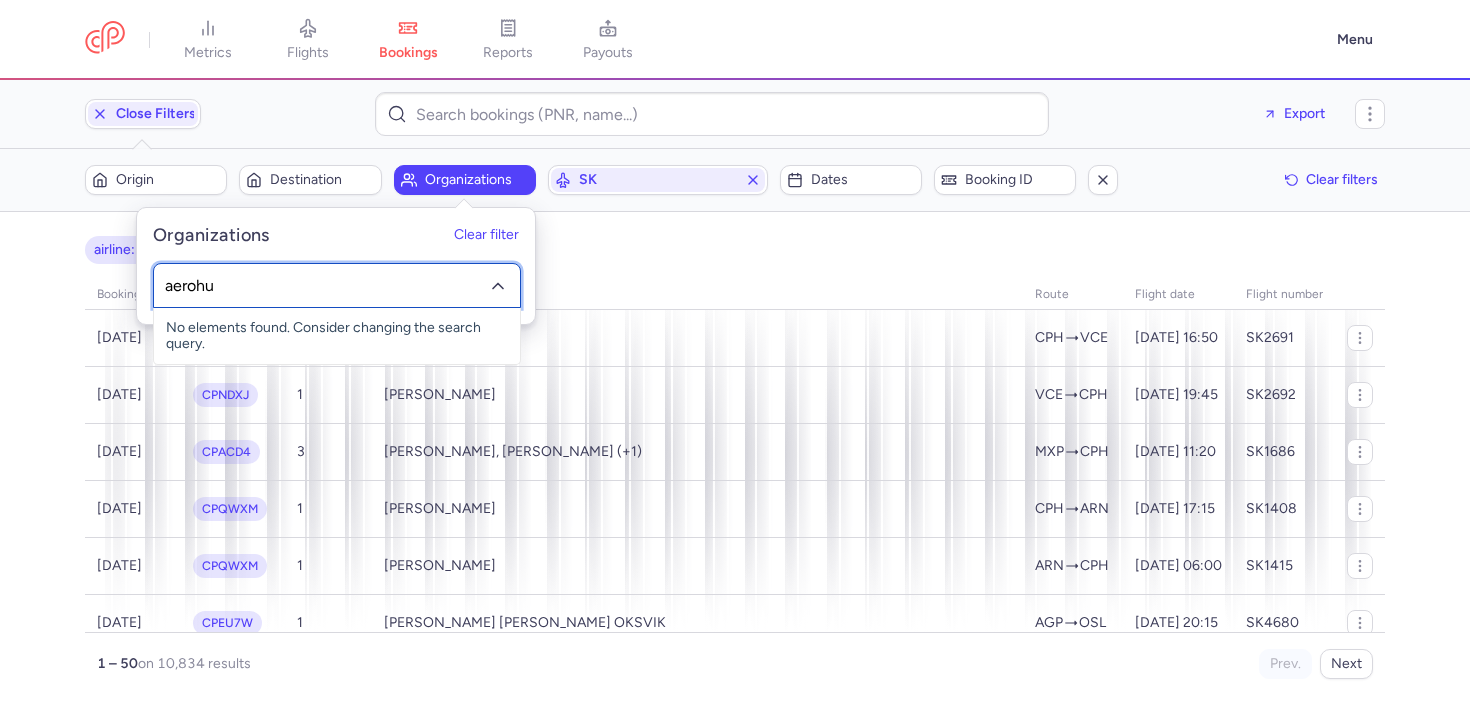 type on "aerohub" 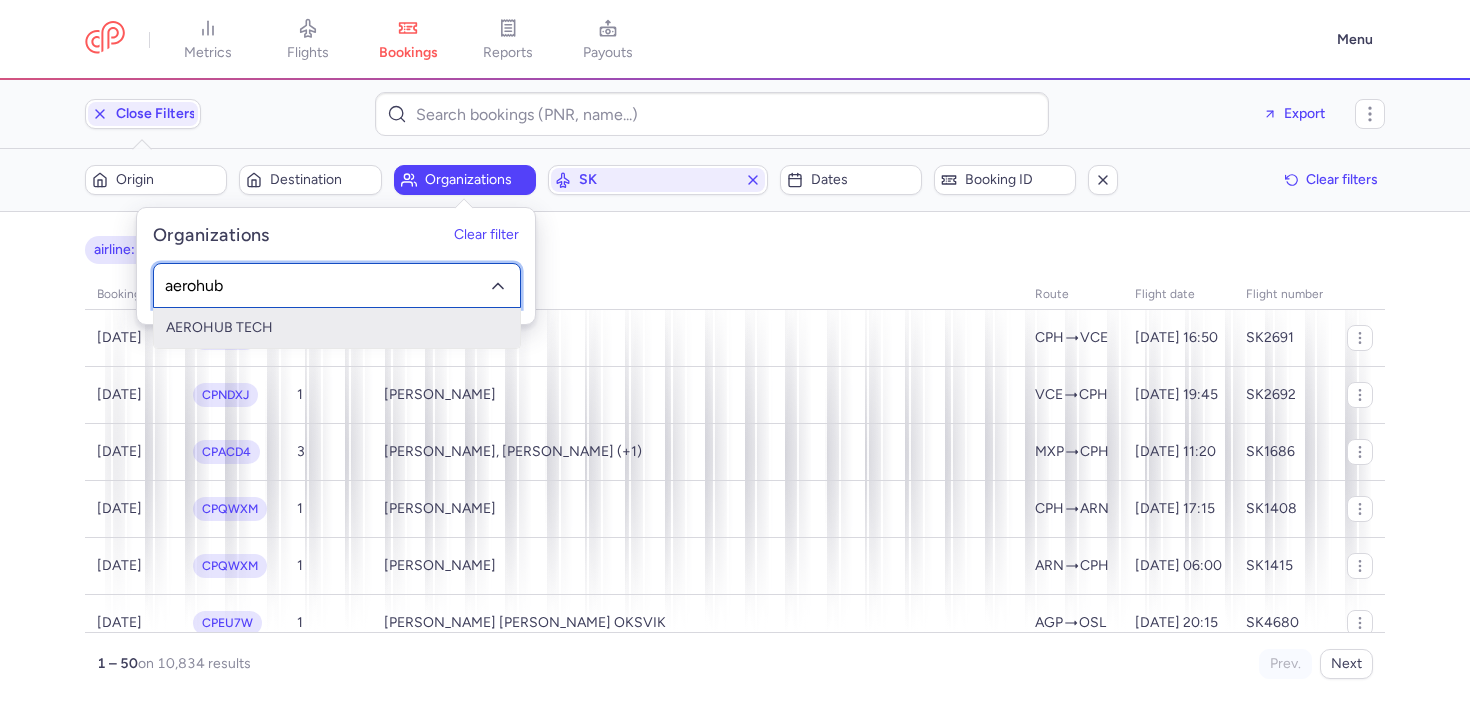 click on "AEROHUB TECH" at bounding box center (337, 328) 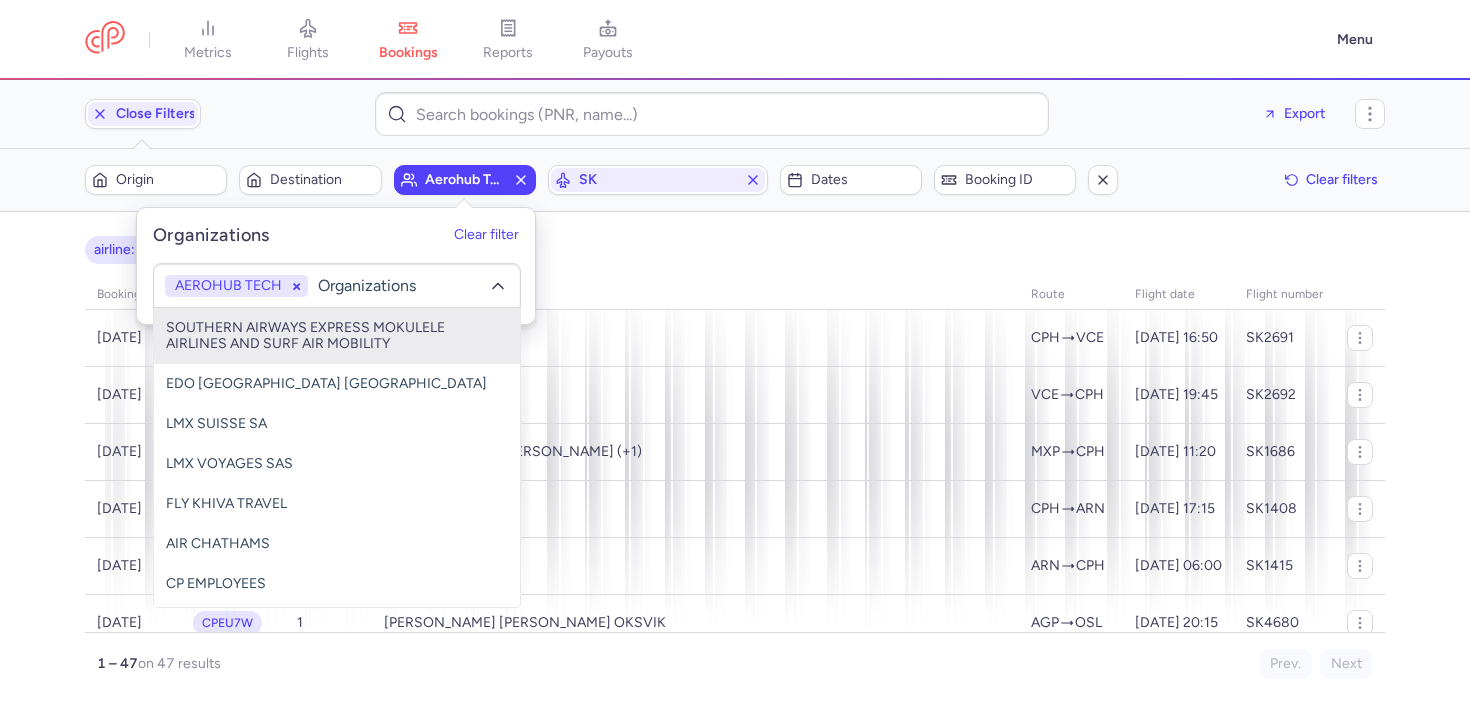 click on "airline: SK organizations names: AEROHUB TECH booking date PNR reference Passengers PAX name route flight date flight number 2025-07-11 CP9C7P 1 Cecilia Castro OLESEN CPH   VCE 2025-07-17, 16:50 SK2691 2025-07-11 CPNDXJ 1 Cecilia Castro OLESEN VCE   CPH 2025-07-15, 19:45 SK2692 2025-07-11 CPACD4 3 Katia ROSSINI, Flamur KASAJ (+1) MXP   CPH 2025-07-28, 11:20 SK1686 2025-07-11 CPQWXM 1 Nathan MOORE CPH   ARN 2025-07-15, 17:15 SK1408 2025-07-11 CPQWXM 1 Nathan MOORE ARN   CPH 2025-07-14, 06:00 SK1415 2025-07-11 CPEU7W 1 Helene Christiane OKSVIK AGP   OSL 2025-07-23, 20:15 SK4680 2025-07-11 CPMUOL 1 Martin SJOELANDER ATH   ARN 2025-08-08, 22:30 SK1834 2025-07-11 CP4TKJ 1 Katharina JENSEN AGP   CPH 2025-07-20, 20:15 SK584 2025-07-11 CPI8MJ 1 Yee Wooi CHIN CPH   KEF 2025-07-21, 08:30 SK595 2025-07-11 CPDDE8 3 Davoud MOHAMMADI, Masoumeh ANBARLOO (+1) ARN   LLA 2025-07-14, 12:00 SK8 2025-07-11 CP5LEZ 4 Patrick LARSEN, Casper ELMAN (+2) LCA   CPH 2025-08-02, 20:45 SK2776 2025-07-11 CPPKTH 2 Per LARSEN, Daniel BOGRAD 1" at bounding box center [735, 457] 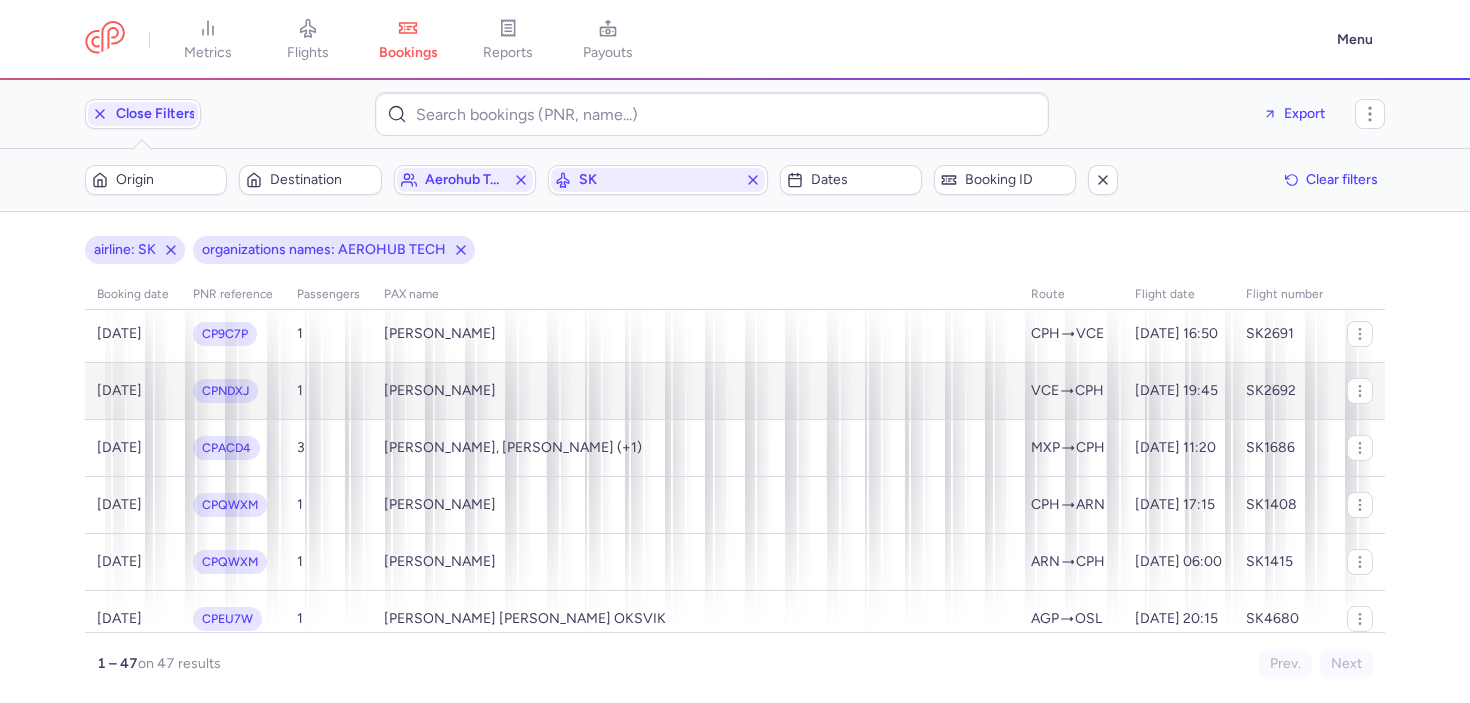 scroll, scrollTop: 0, scrollLeft: 0, axis: both 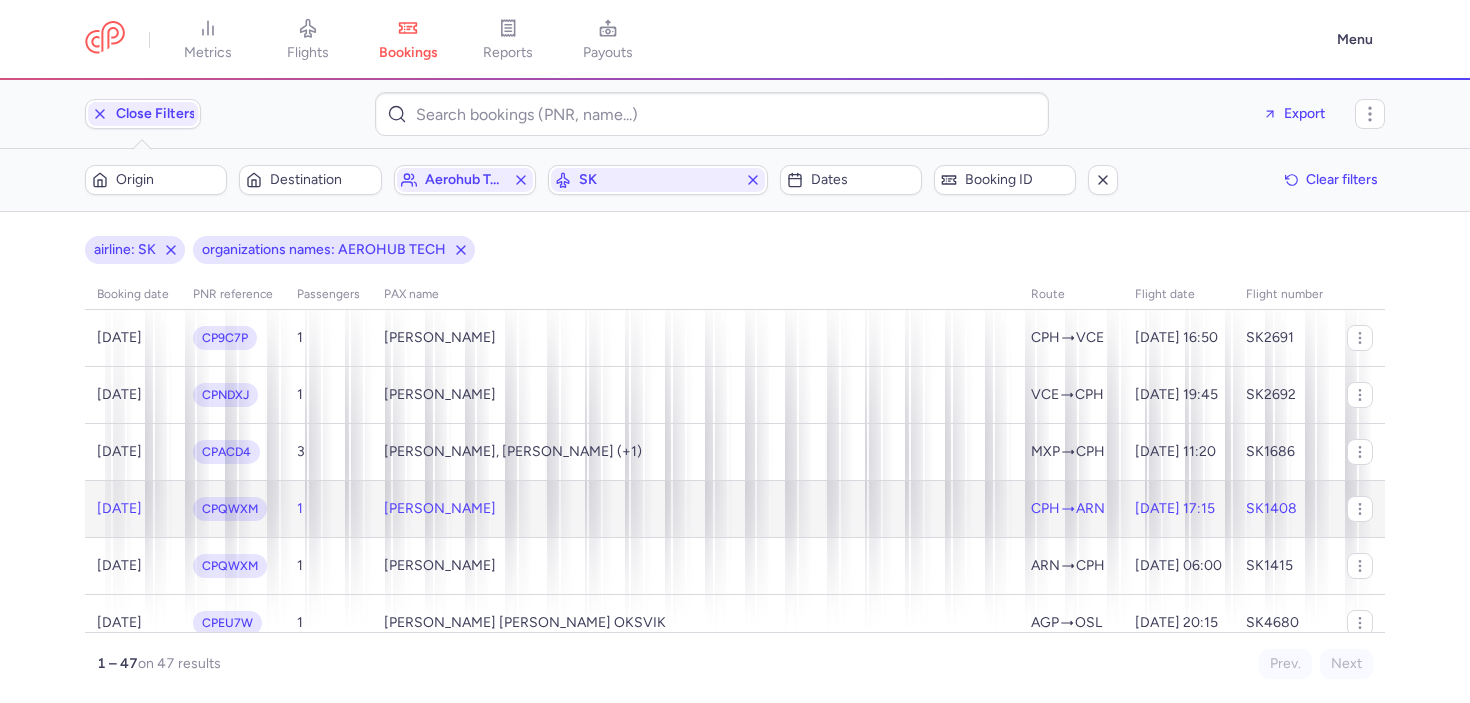 click on "Nathan MOORE" at bounding box center [695, 509] 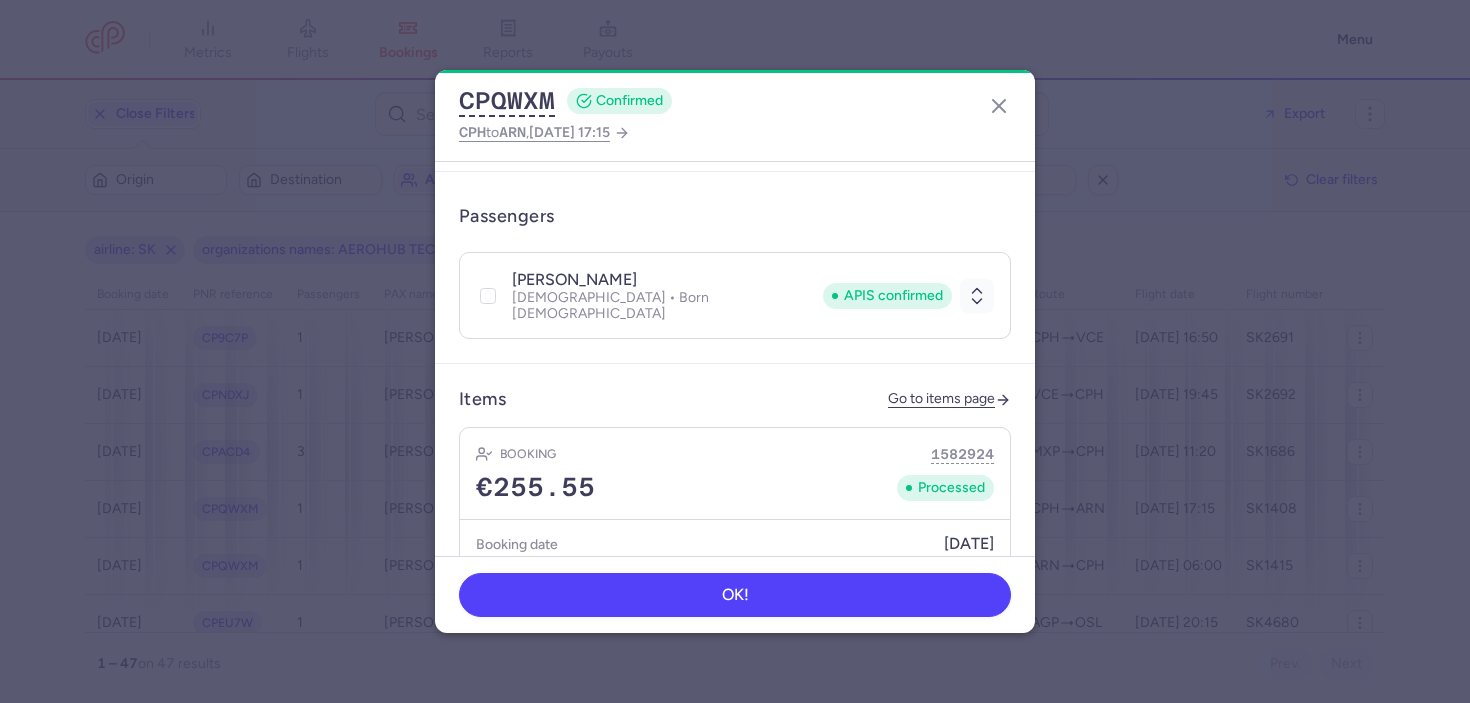 scroll, scrollTop: 898, scrollLeft: 0, axis: vertical 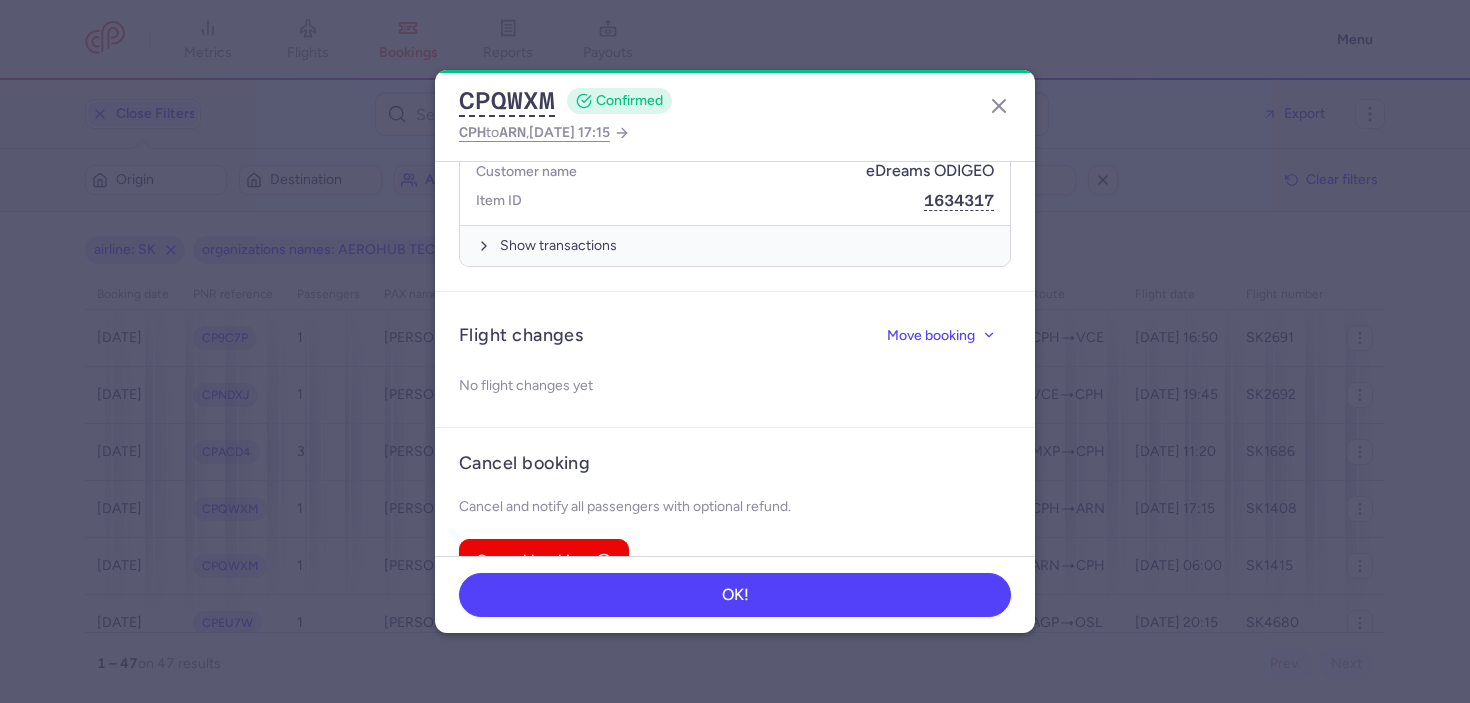 click on "CPQWXM  CONFIRMED CPH  to  ARN ,  2025 Jul 15, 17:15" 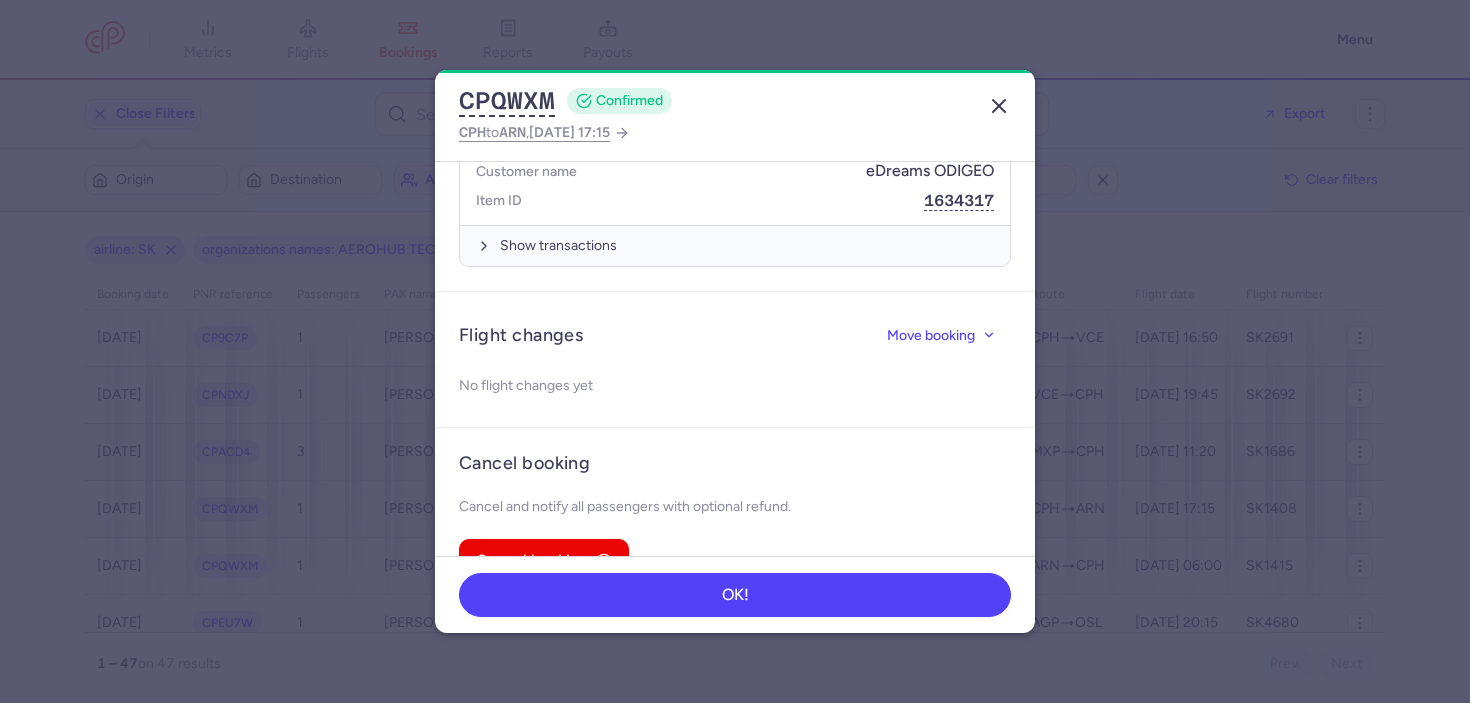 click 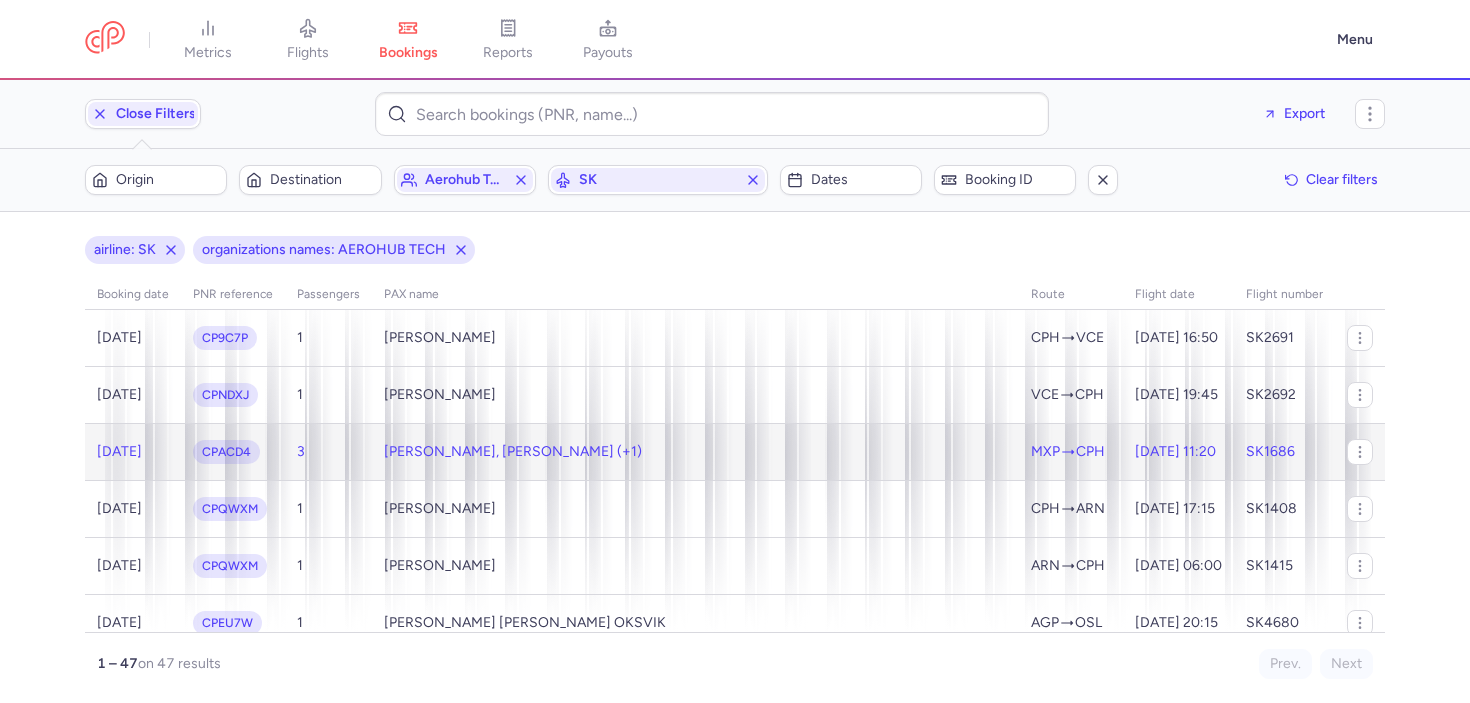 click on "Katia ROSSINI, Flamur KASAJ (+1)" at bounding box center [513, 452] 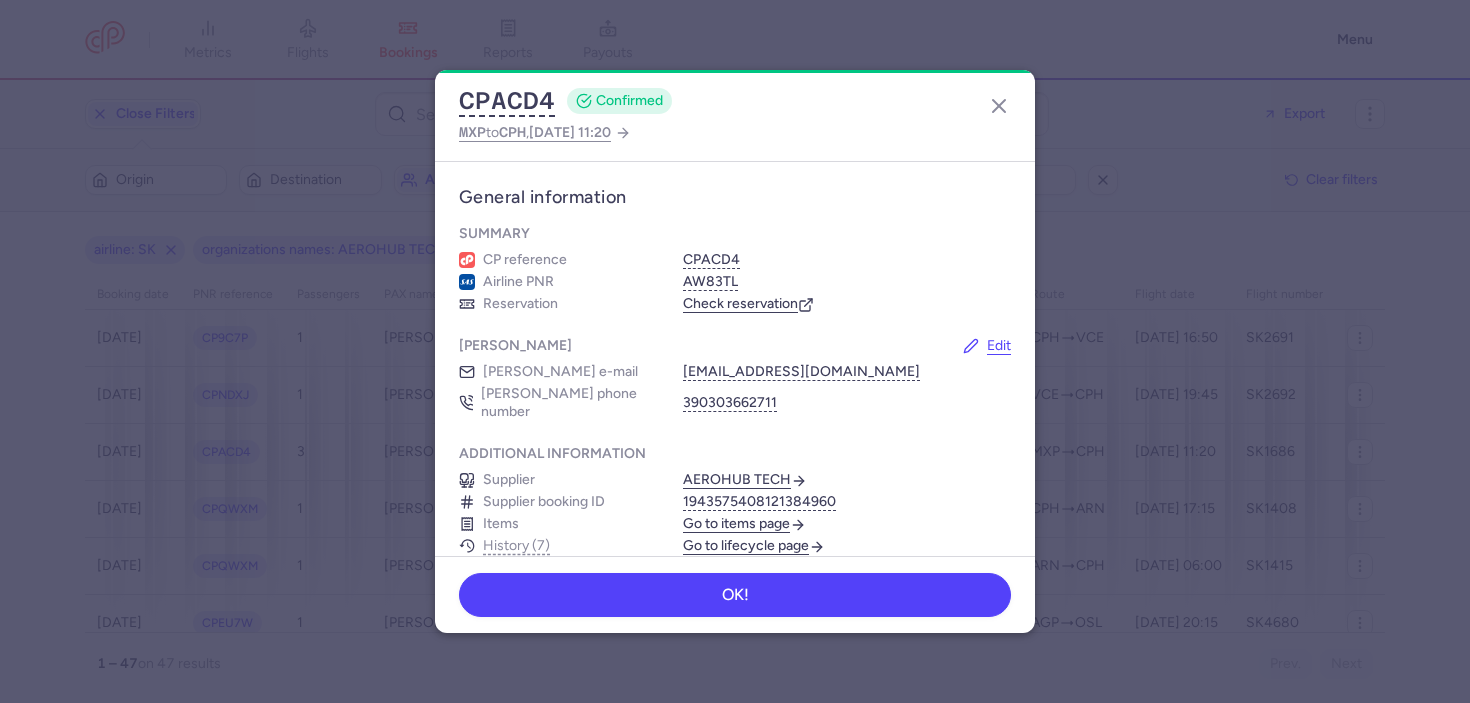 scroll, scrollTop: 550, scrollLeft: 0, axis: vertical 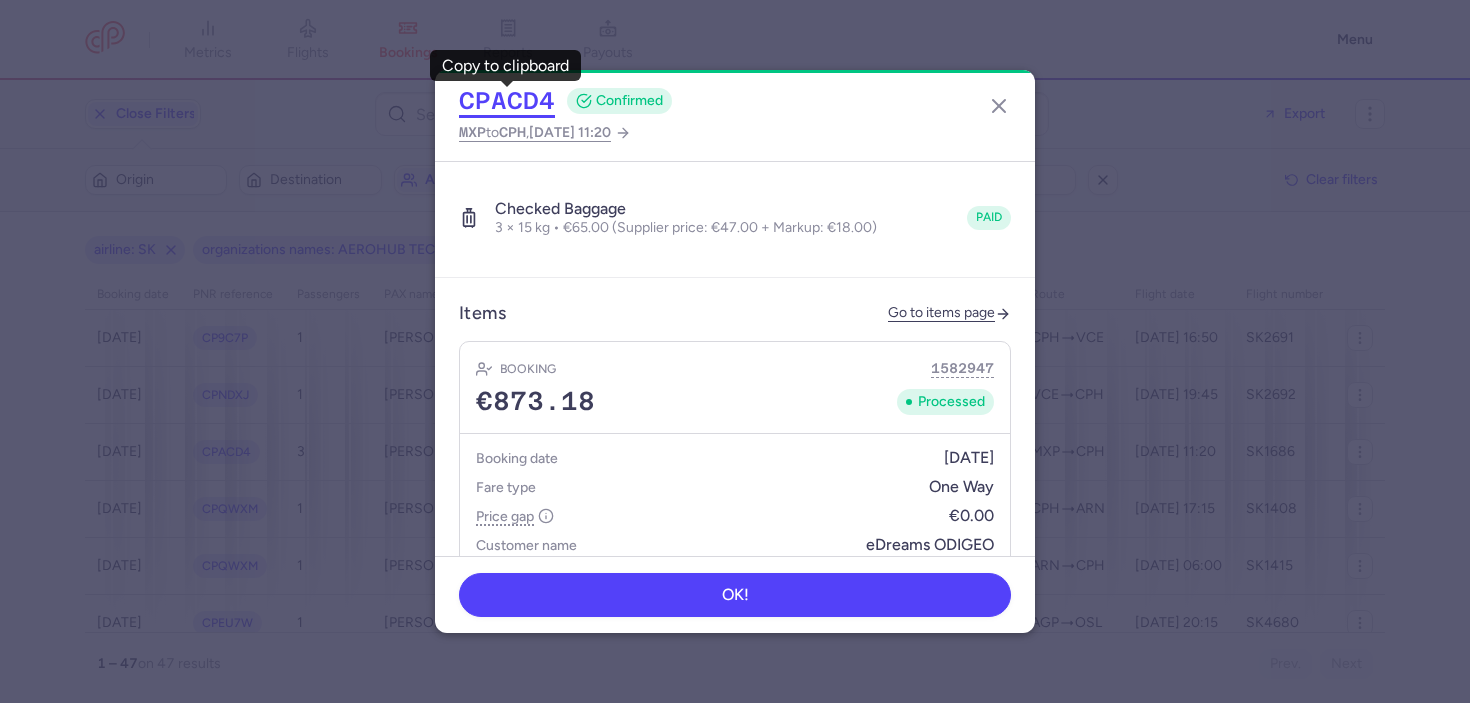 click on "CPACD4" 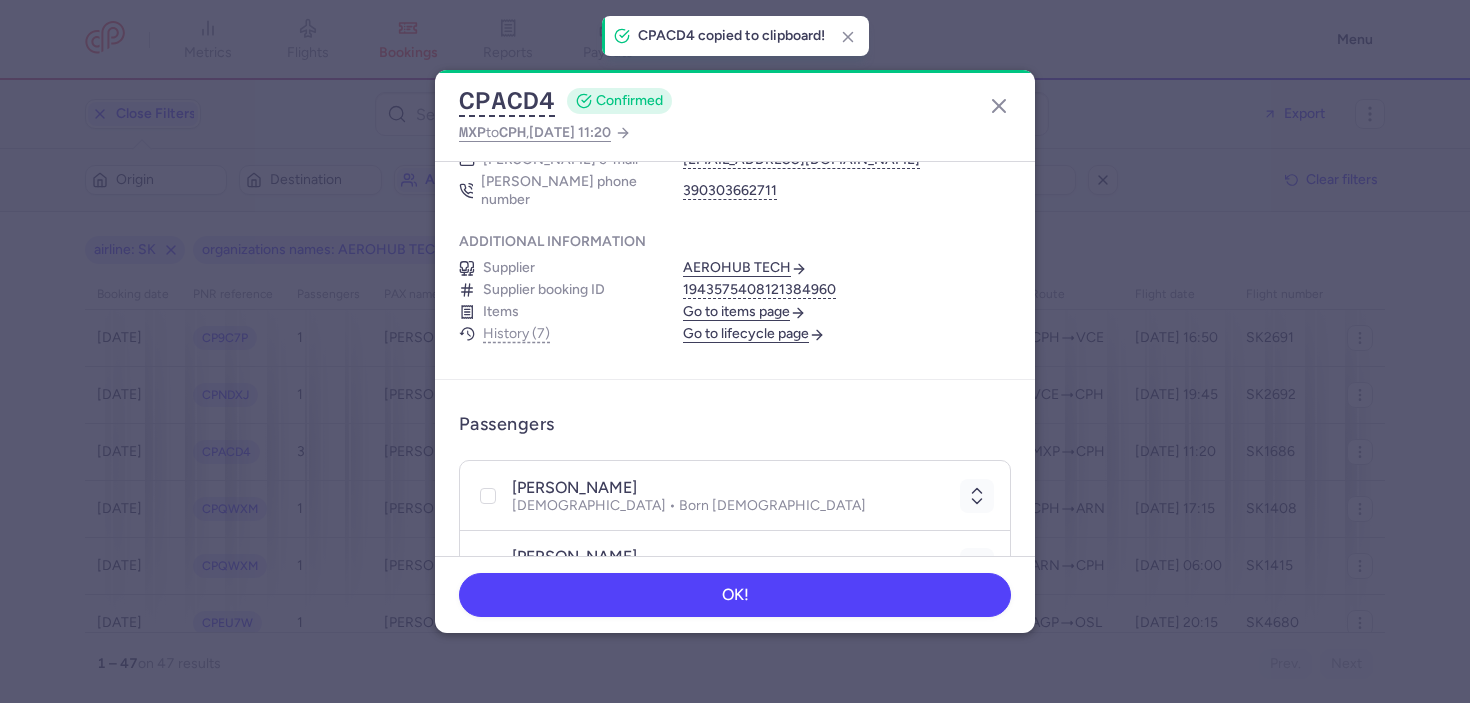scroll, scrollTop: 181, scrollLeft: 0, axis: vertical 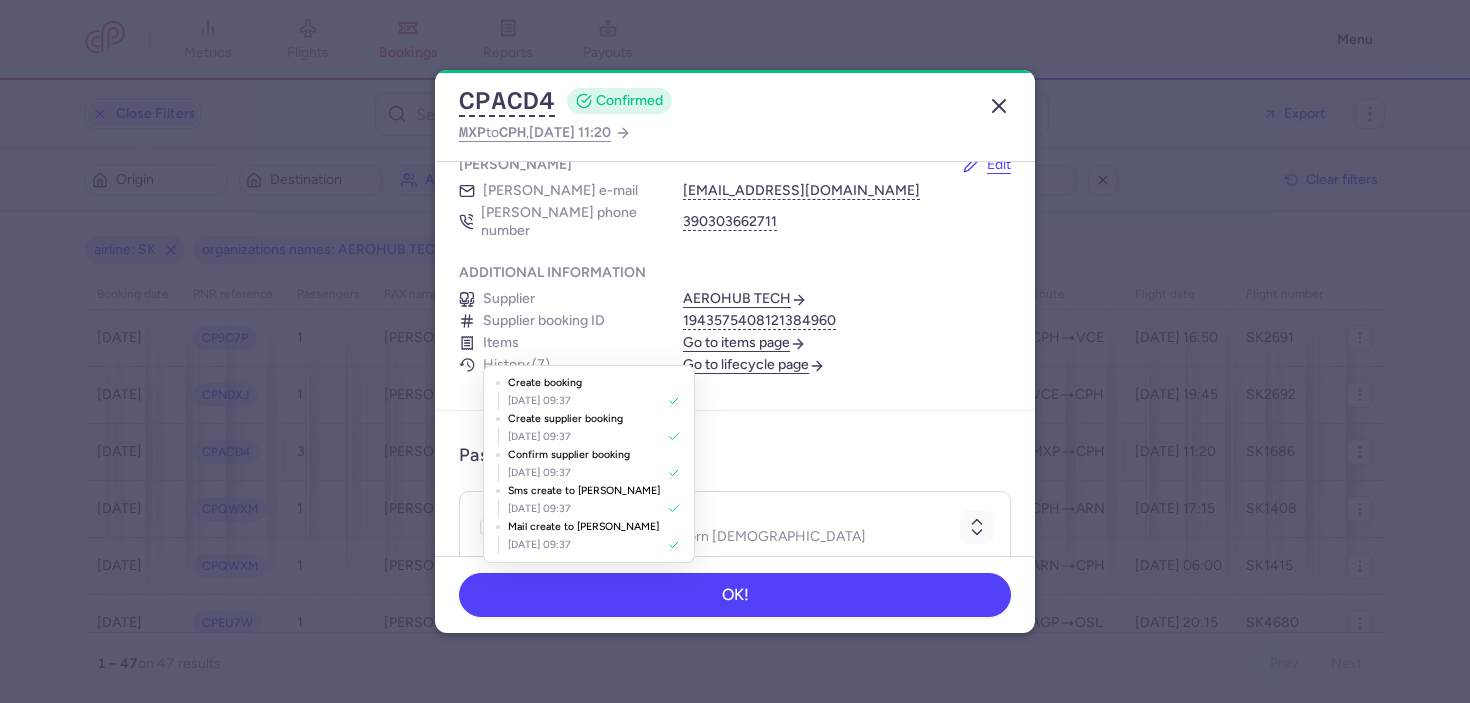click 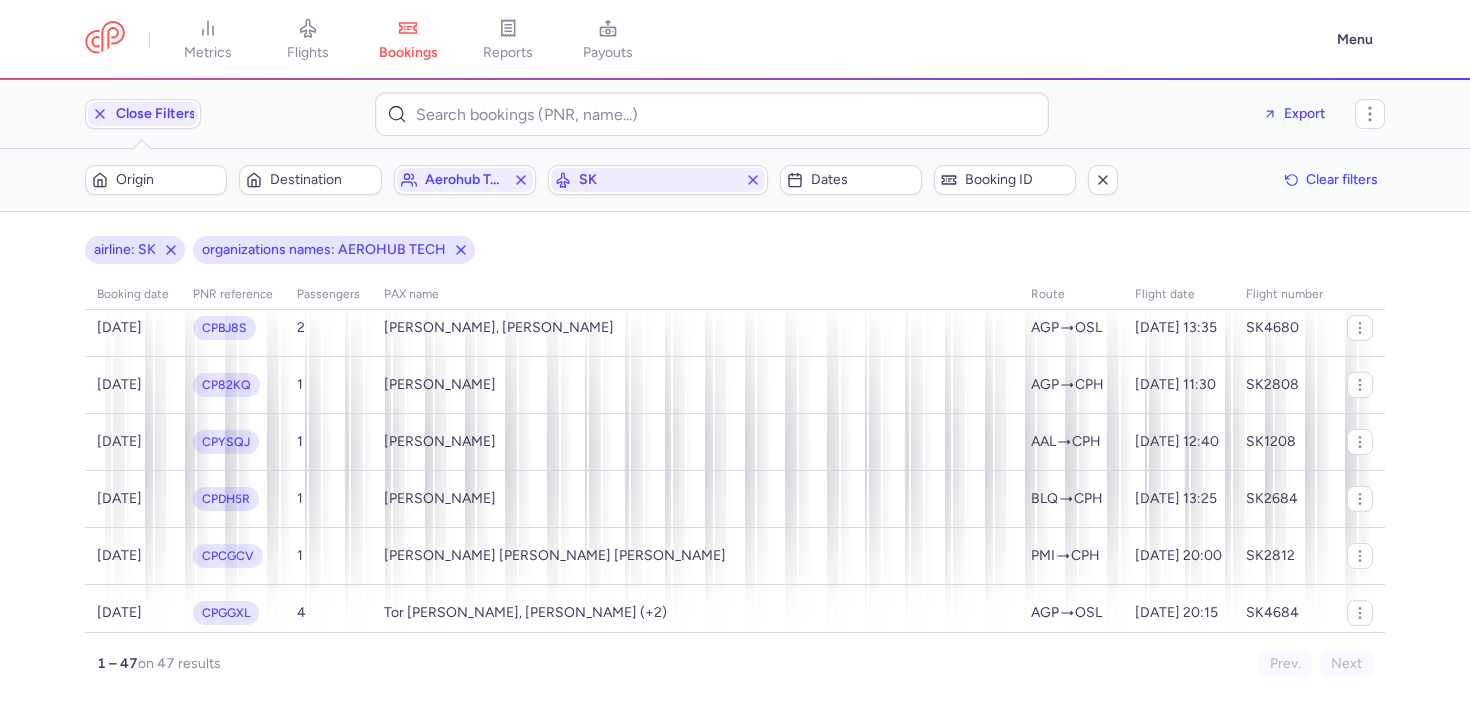 scroll, scrollTop: 2360, scrollLeft: 0, axis: vertical 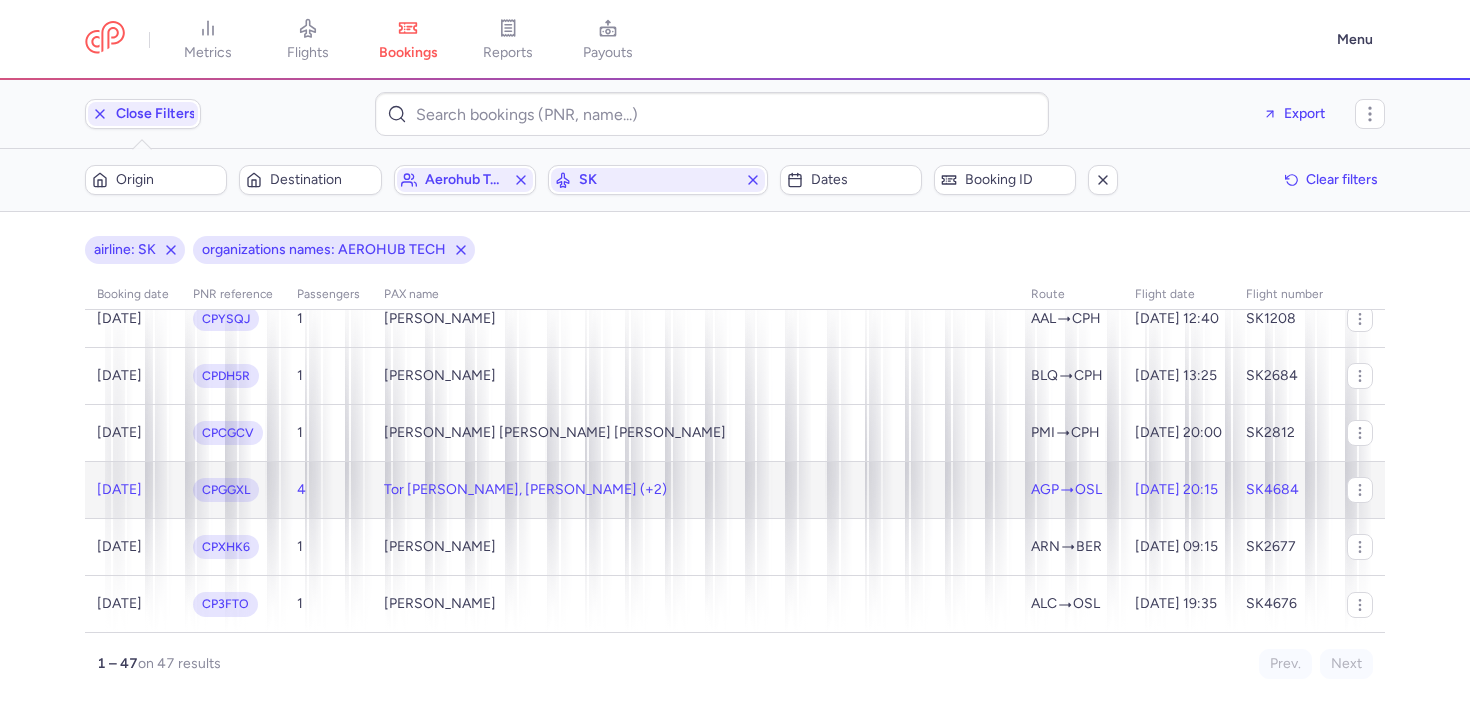 click on "Tor Egil NICOLAYSEN, Dorota NICOLAYSEN (+2)" at bounding box center [525, 490] 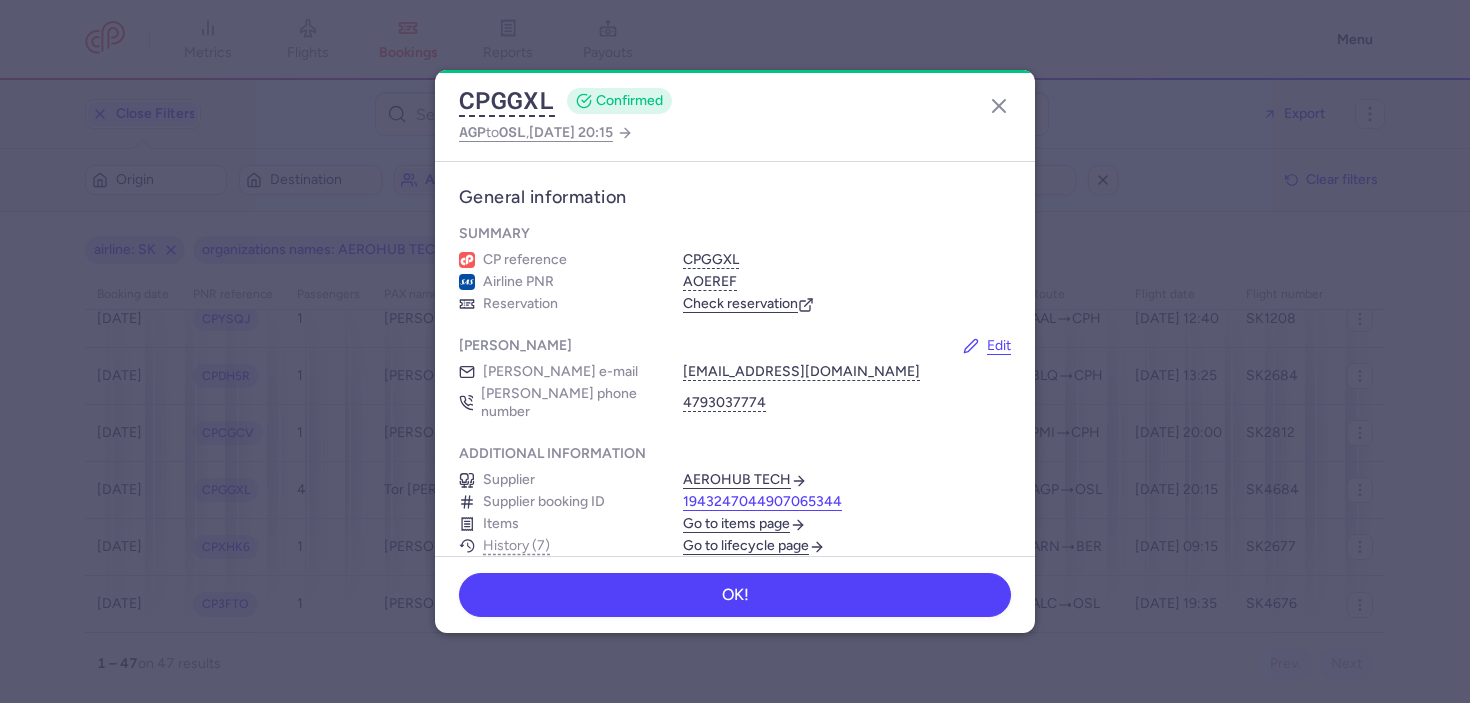 click on "1943247044907065344" at bounding box center [762, 502] 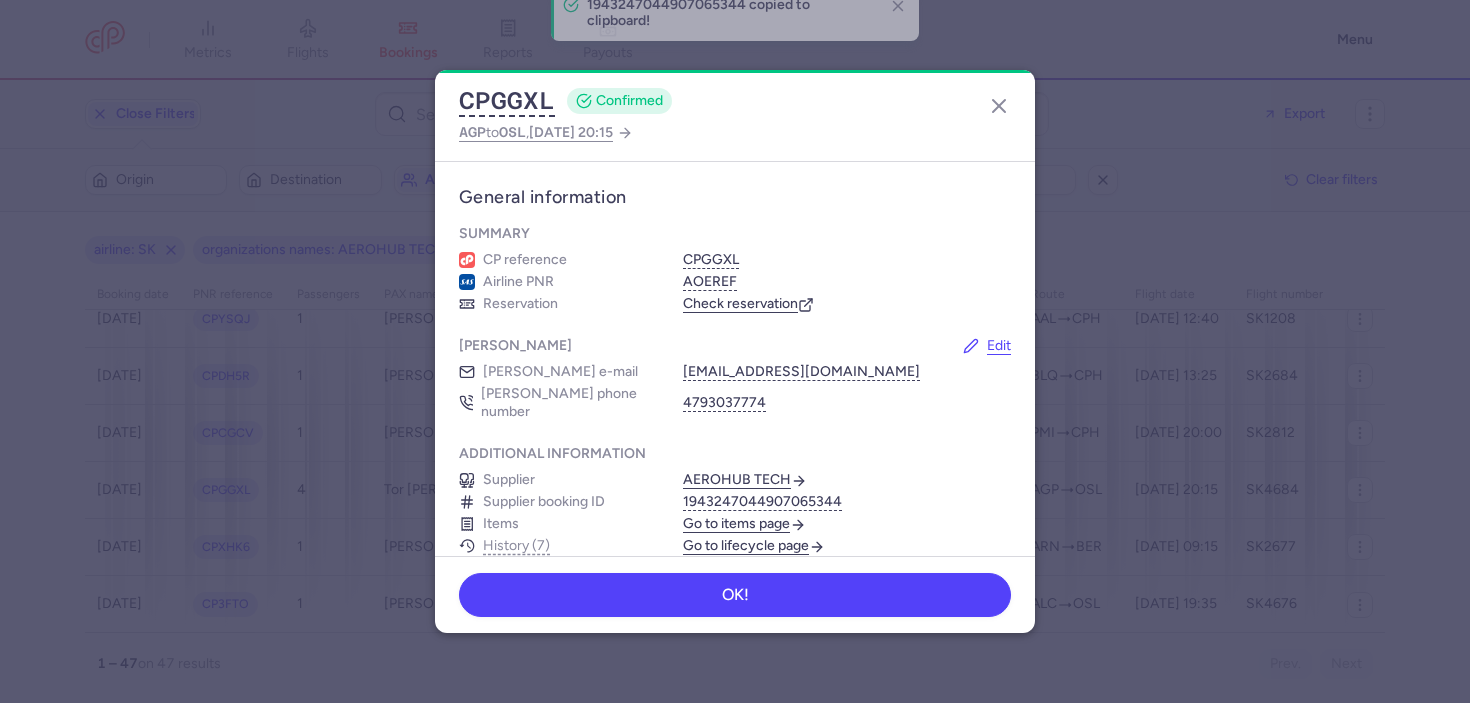 type 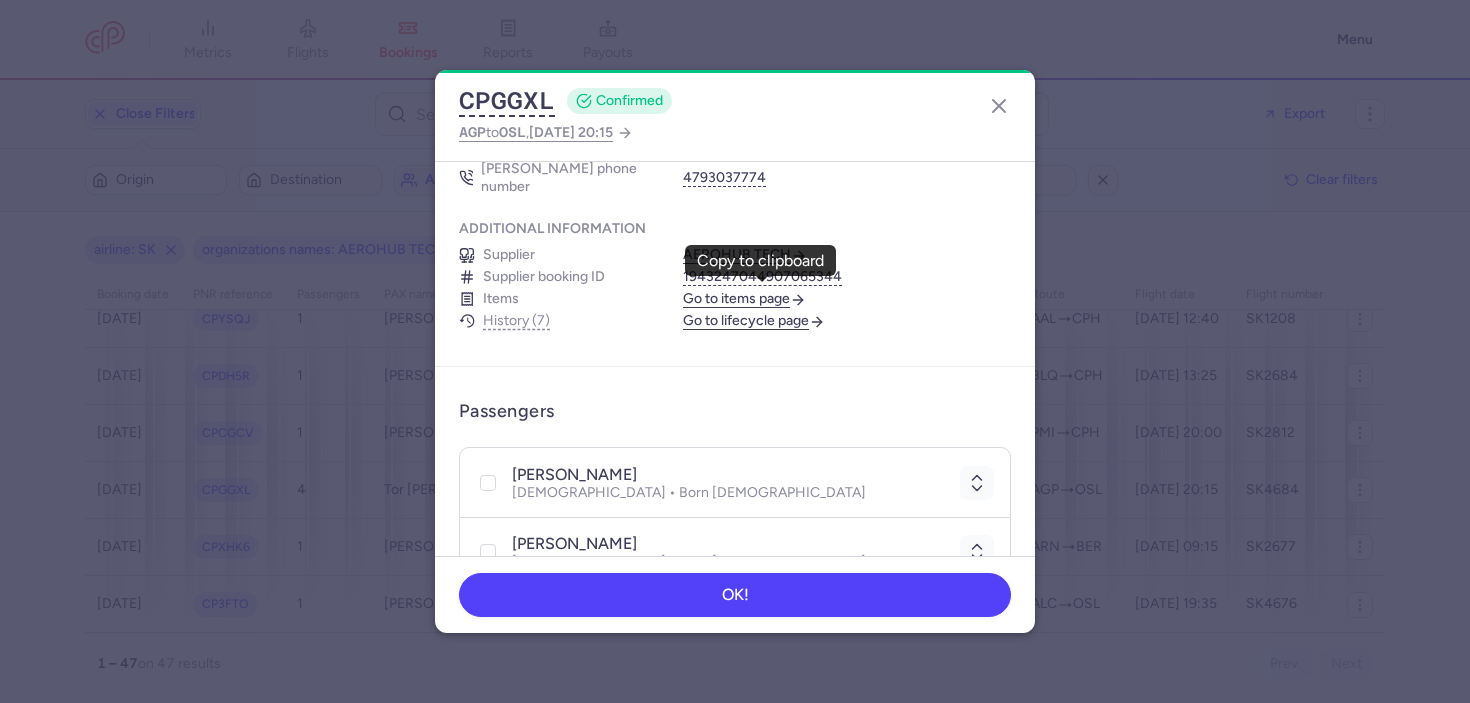 scroll, scrollTop: 193, scrollLeft: 0, axis: vertical 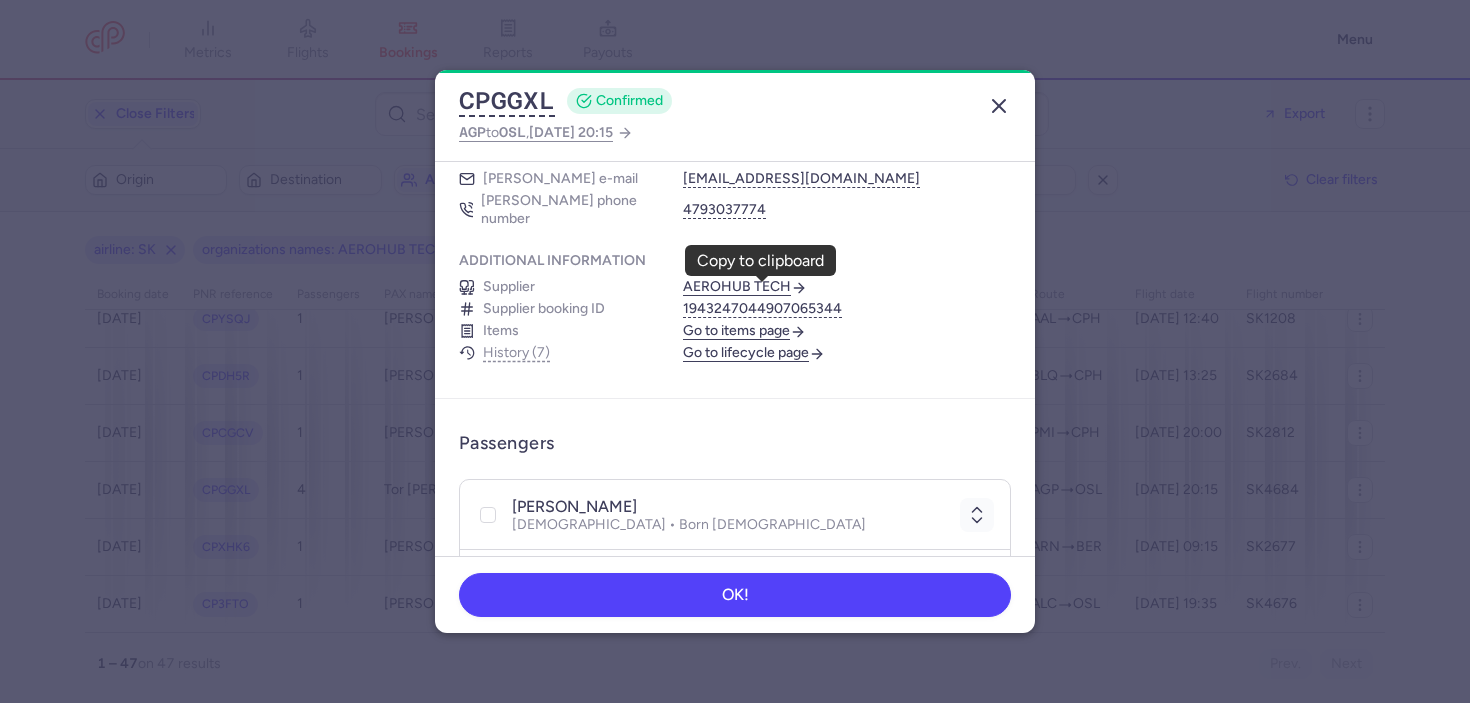 click 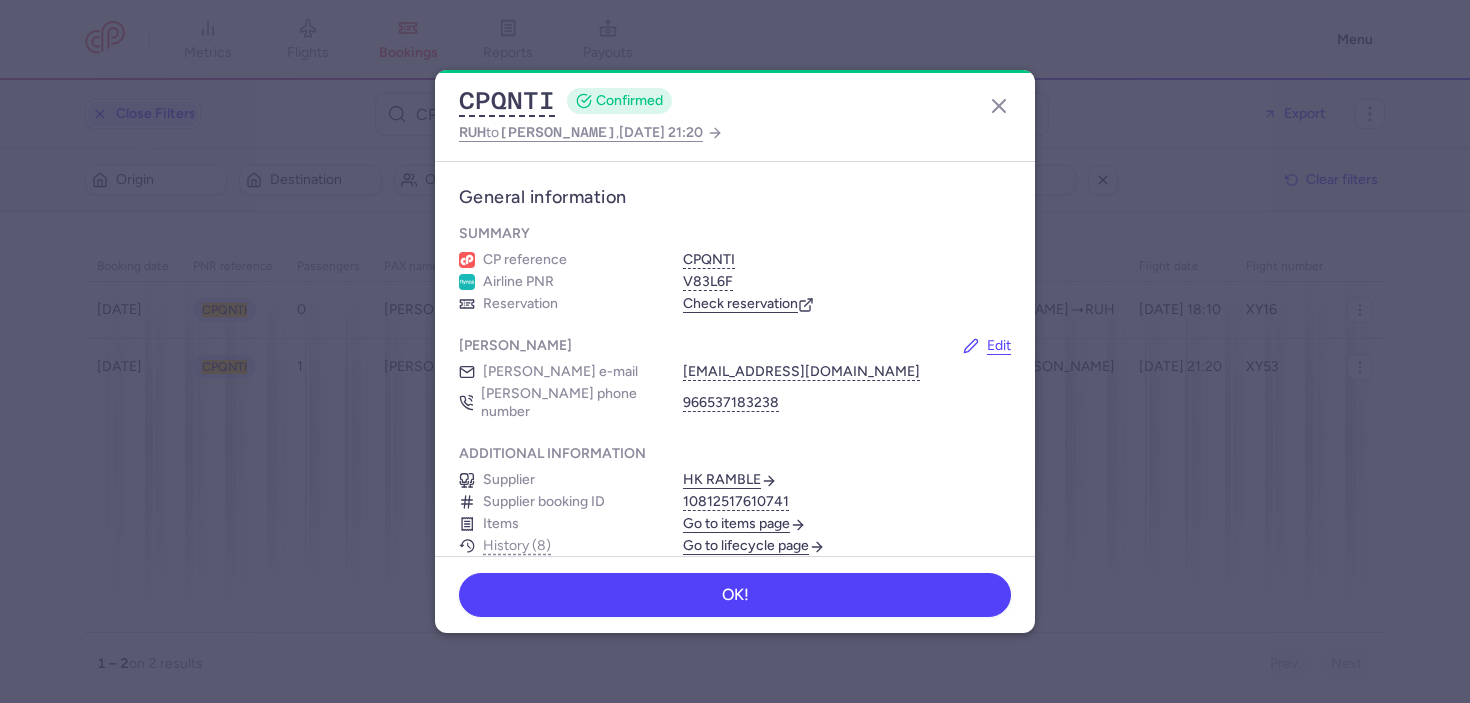 scroll, scrollTop: 0, scrollLeft: 0, axis: both 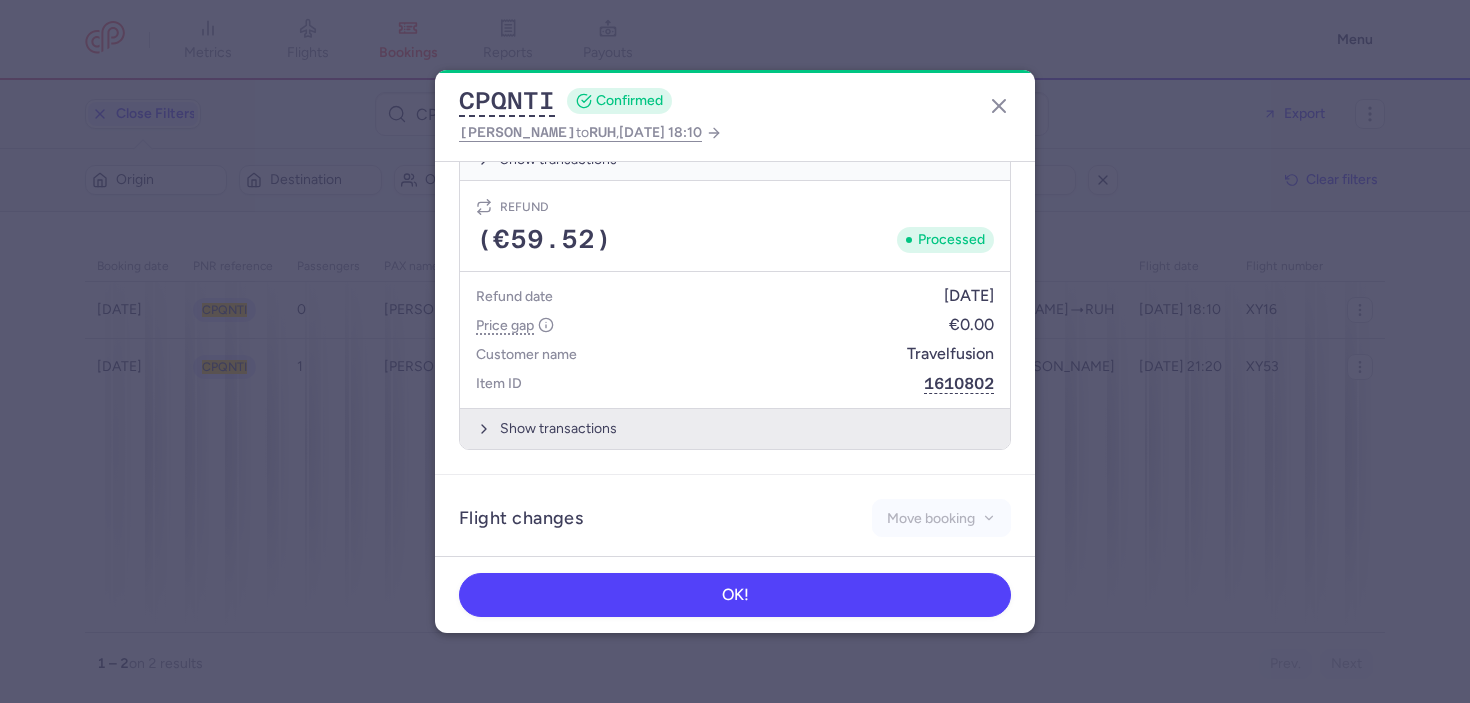 click on "Show transactions" at bounding box center [735, 428] 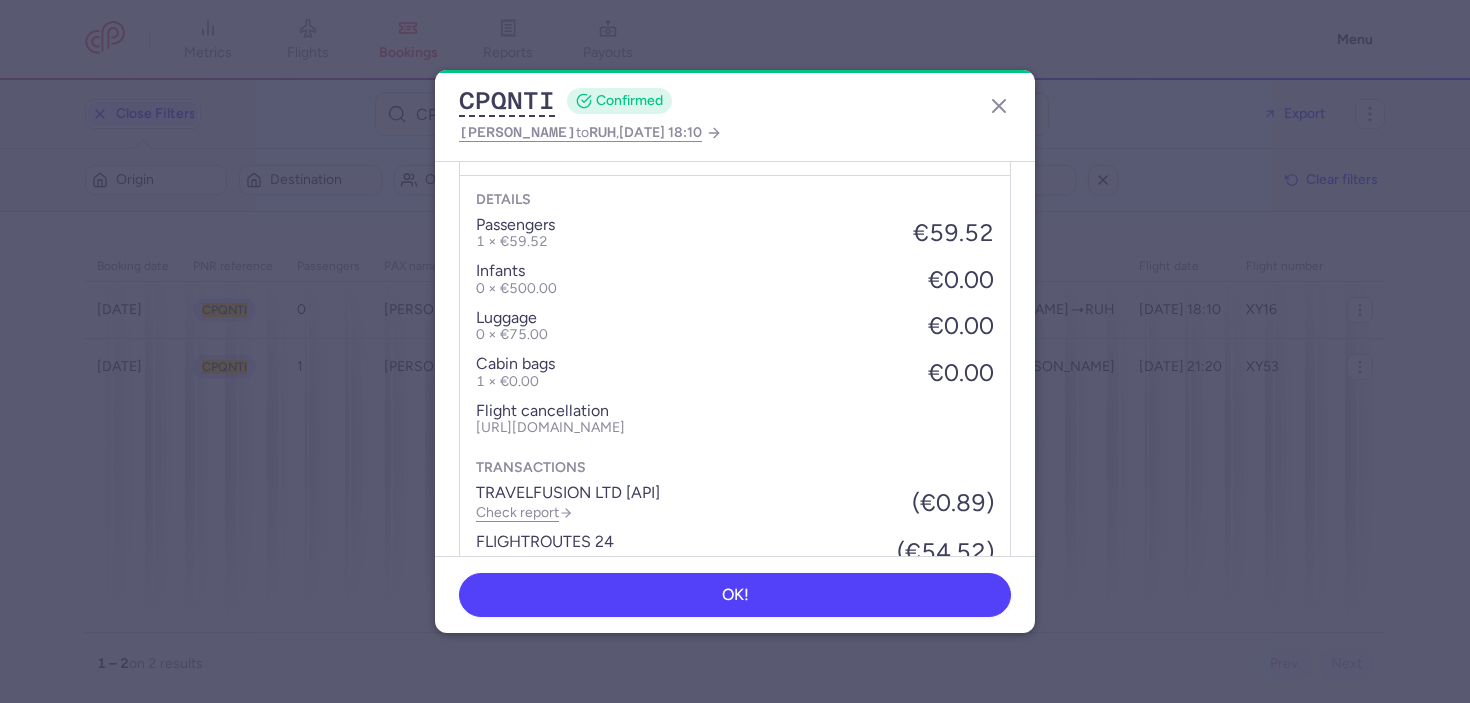 scroll, scrollTop: 1366, scrollLeft: 0, axis: vertical 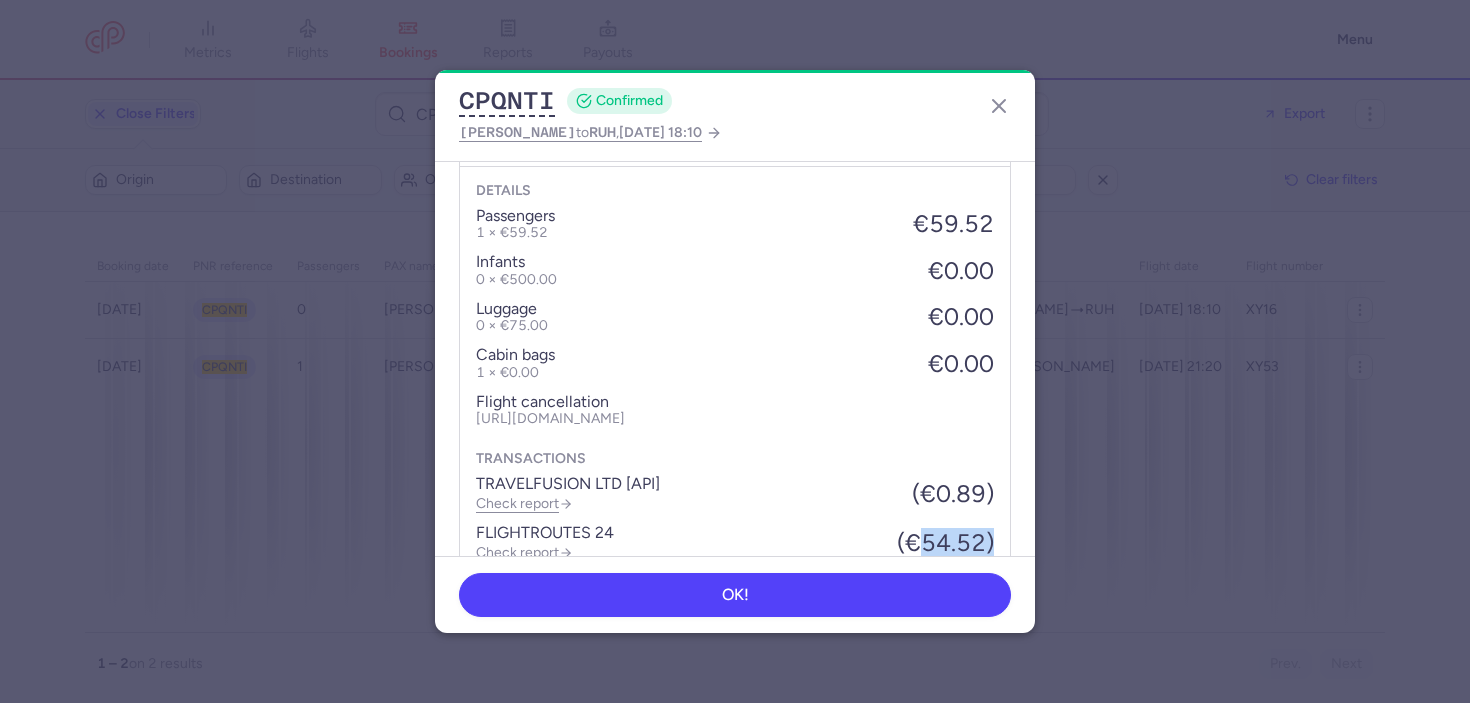drag, startPoint x: 904, startPoint y: 535, endPoint x: 976, endPoint y: 522, distance: 73.1642 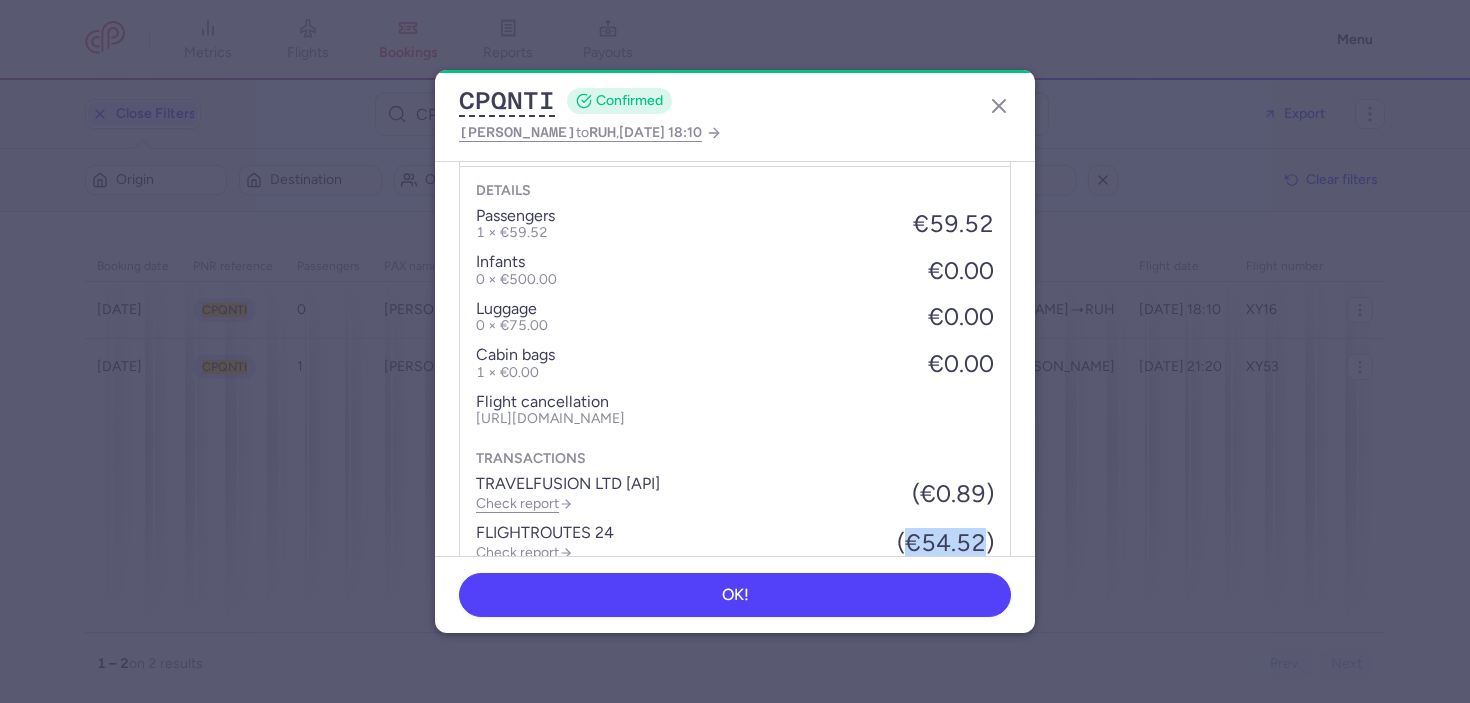 drag, startPoint x: 973, startPoint y: 522, endPoint x: 894, endPoint y: 521, distance: 79.00633 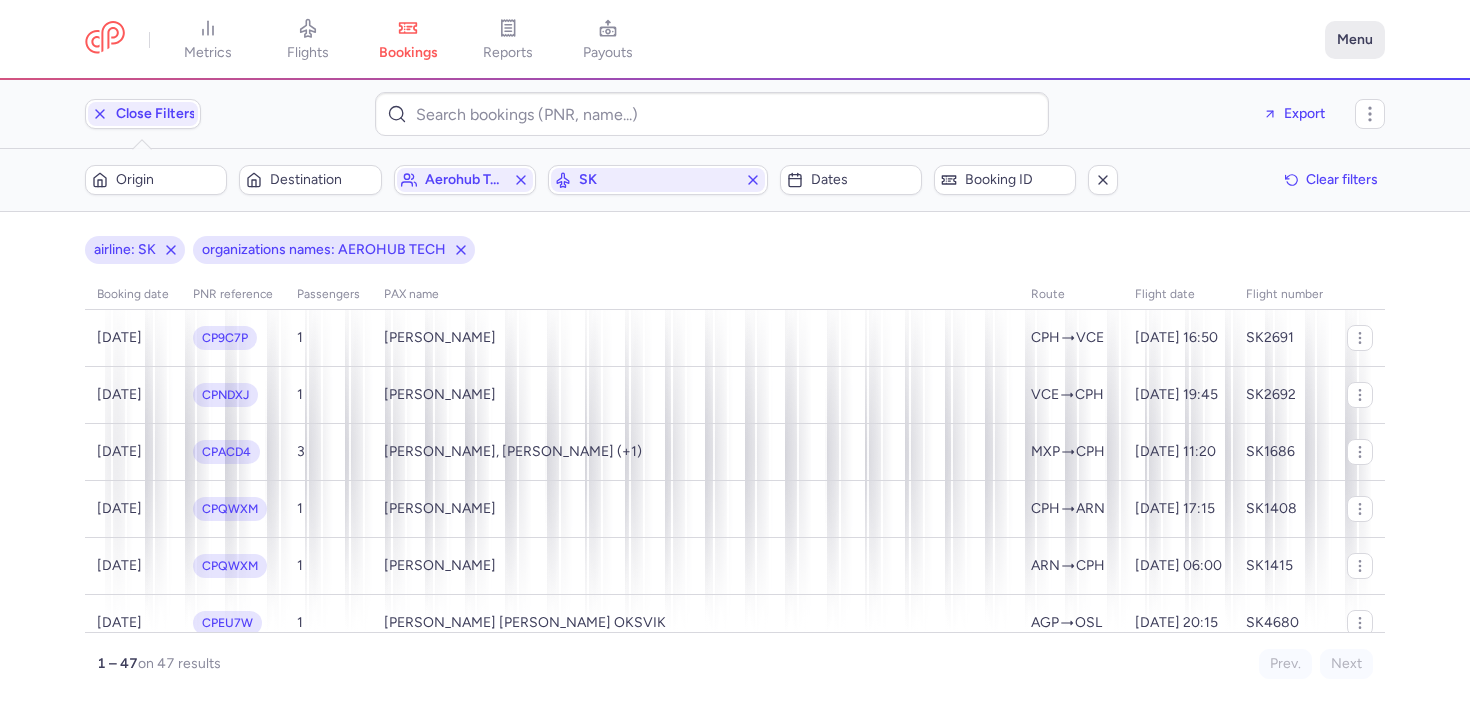 scroll, scrollTop: 0, scrollLeft: 0, axis: both 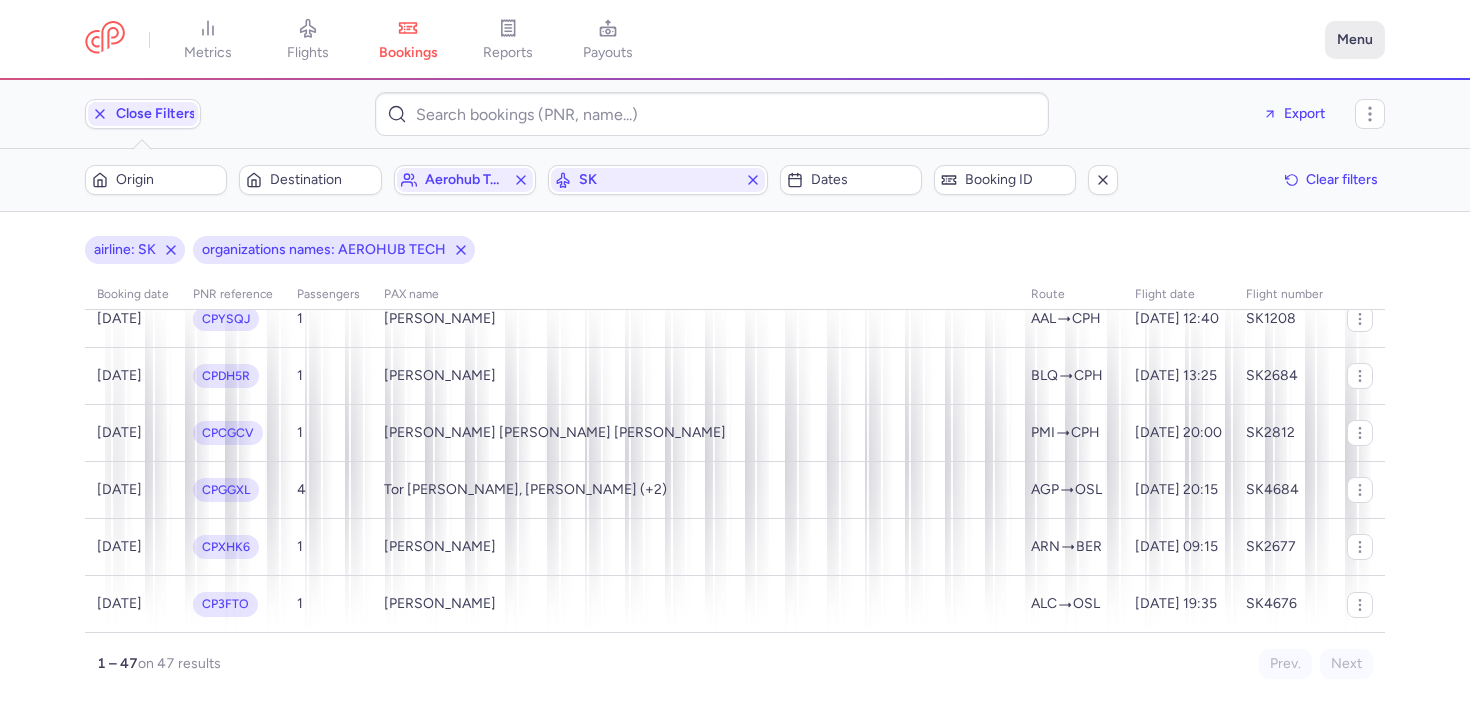 click on "Menu" at bounding box center (1355, 40) 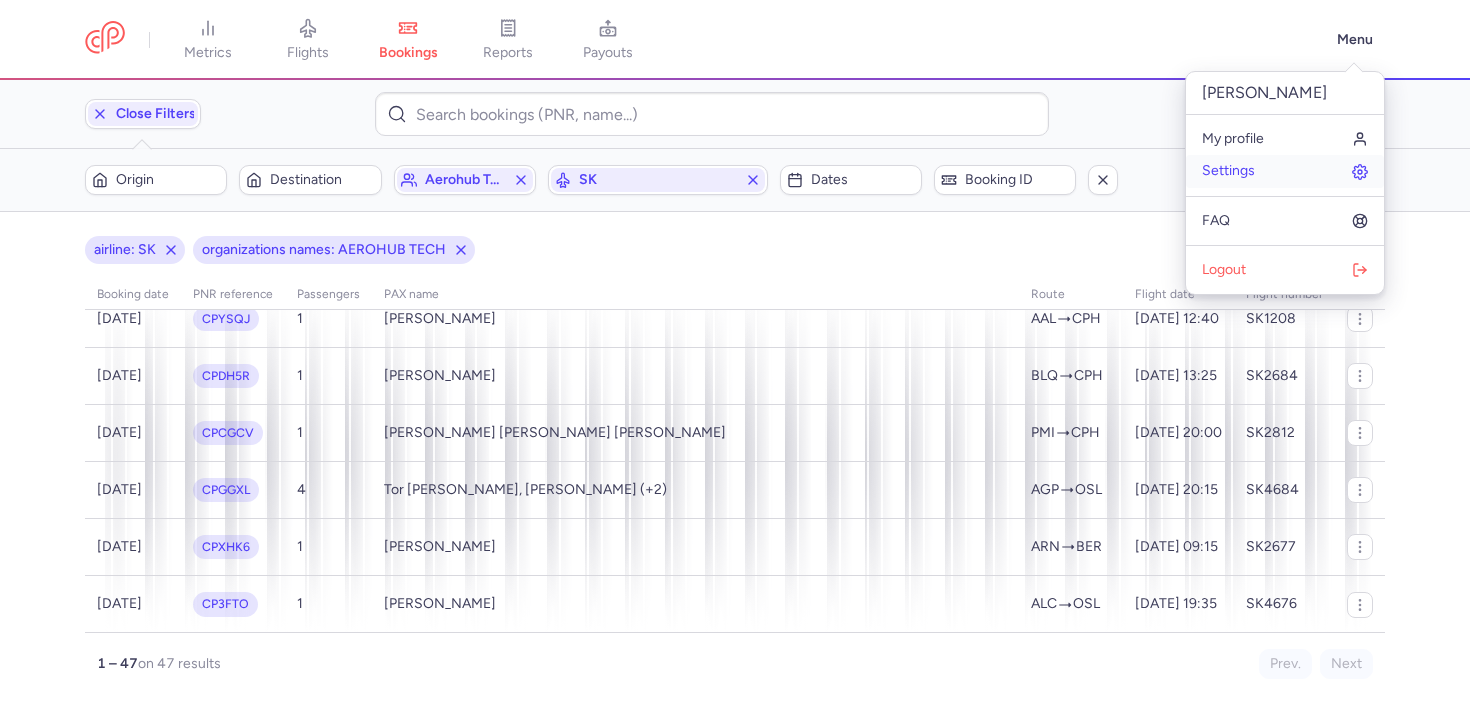 click on "Settings" at bounding box center [1285, 171] 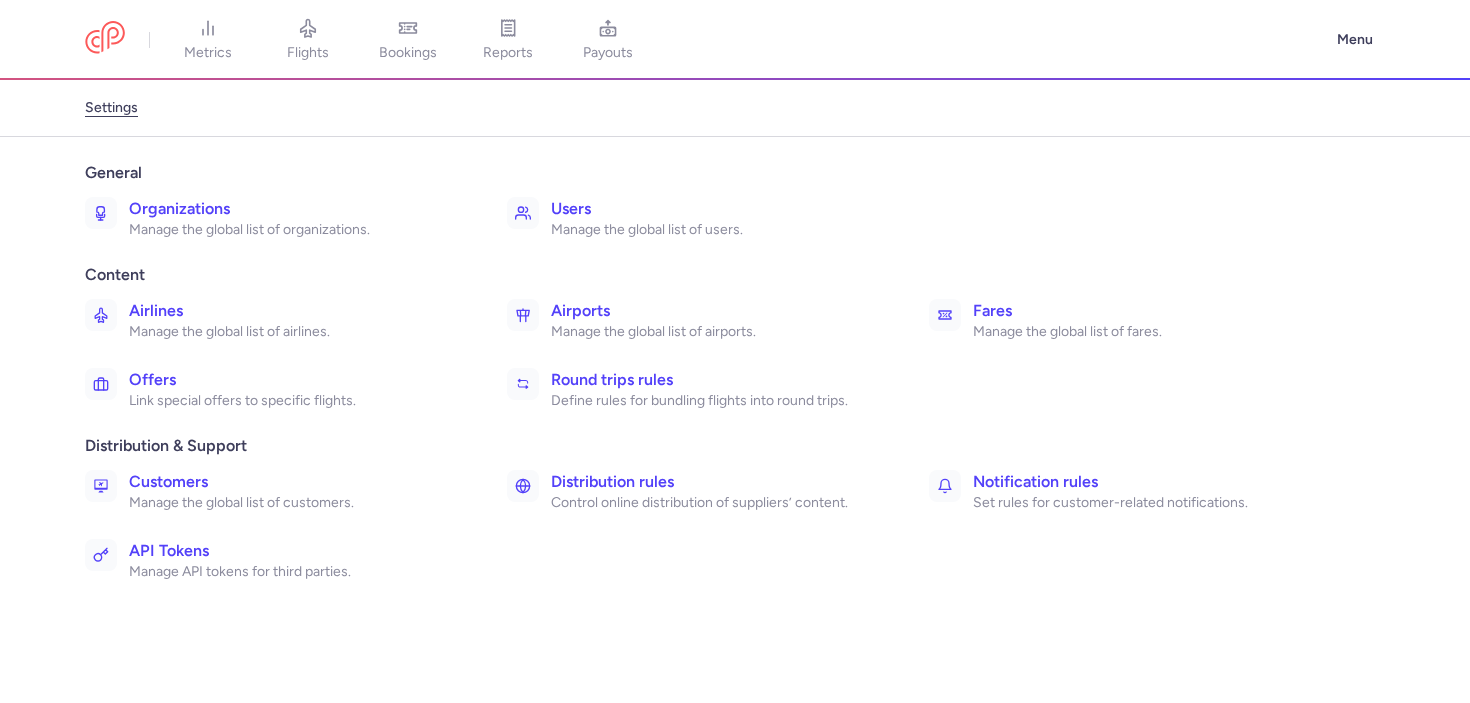 click on "Organizations" at bounding box center [296, 209] 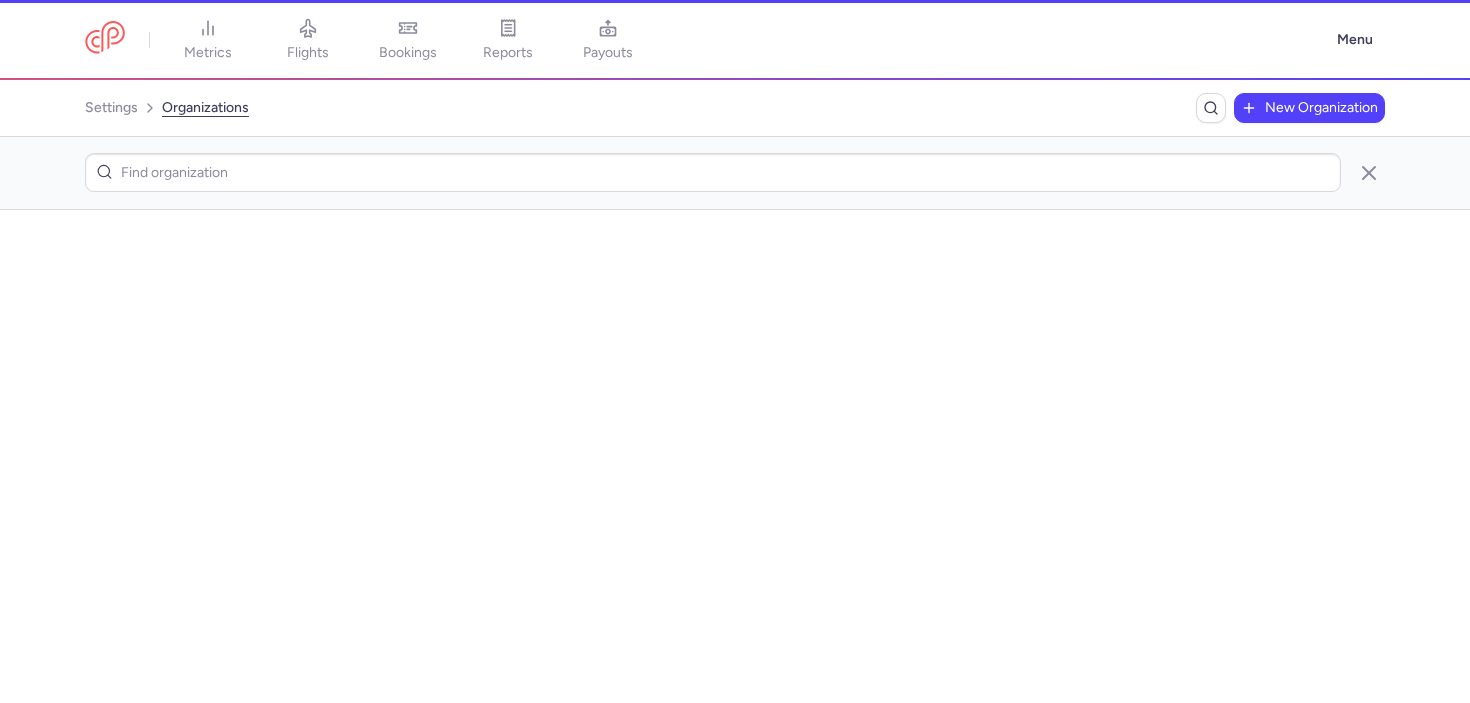 scroll, scrollTop: 0, scrollLeft: 0, axis: both 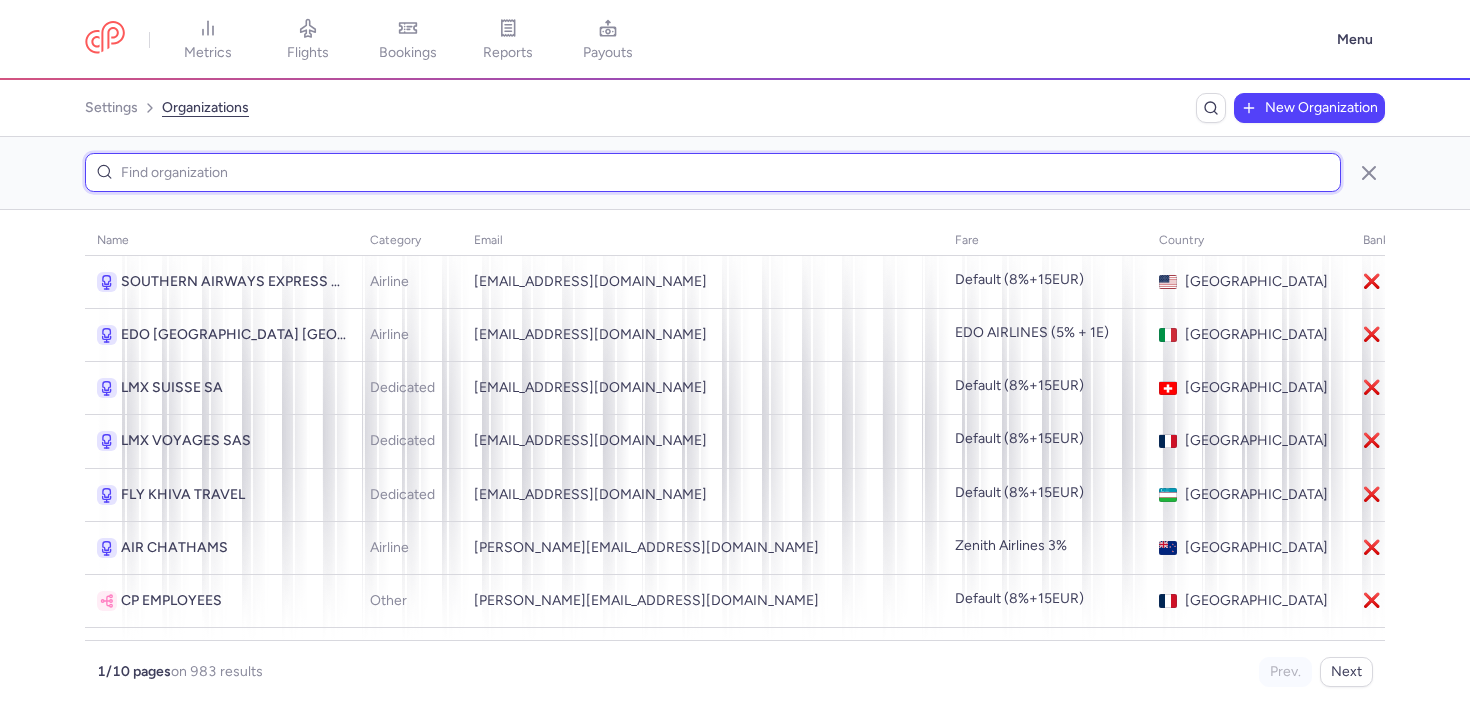 click at bounding box center (713, 172) 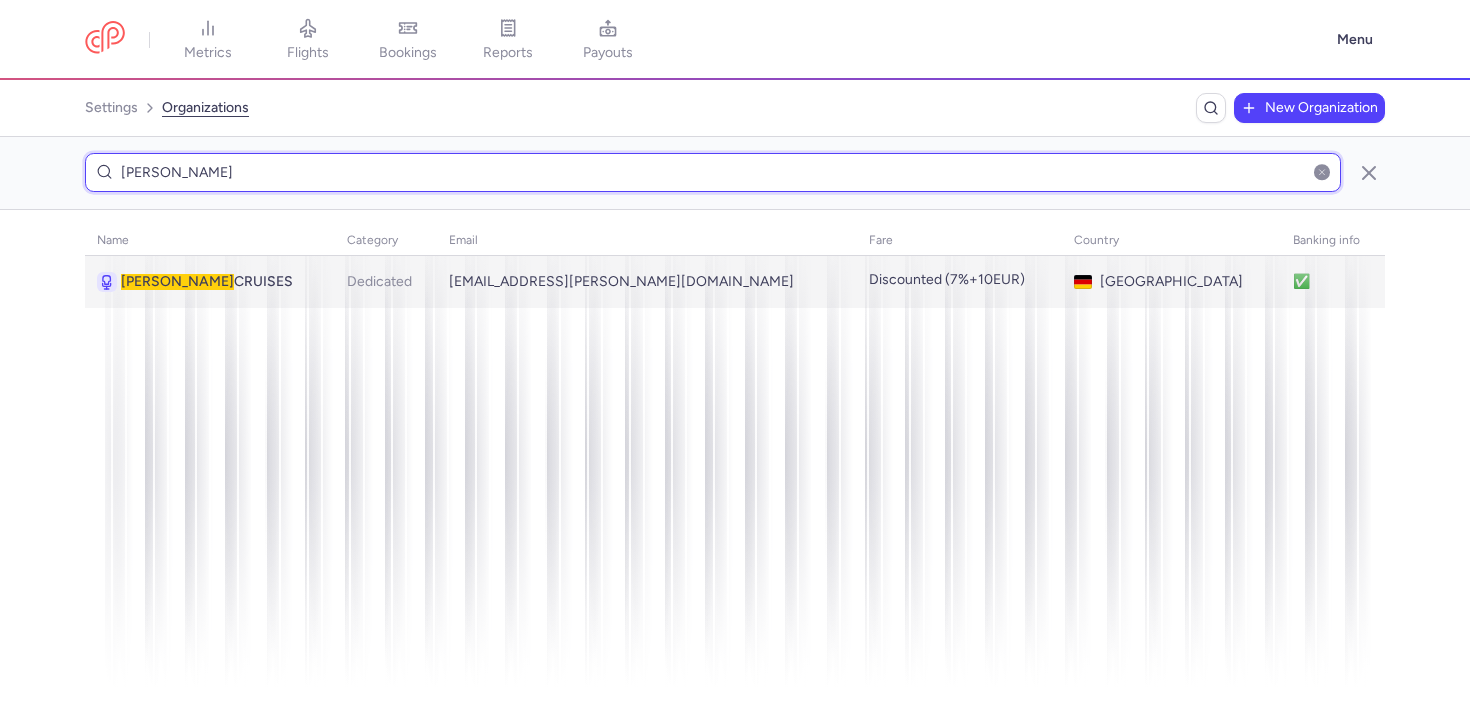 type on "aida" 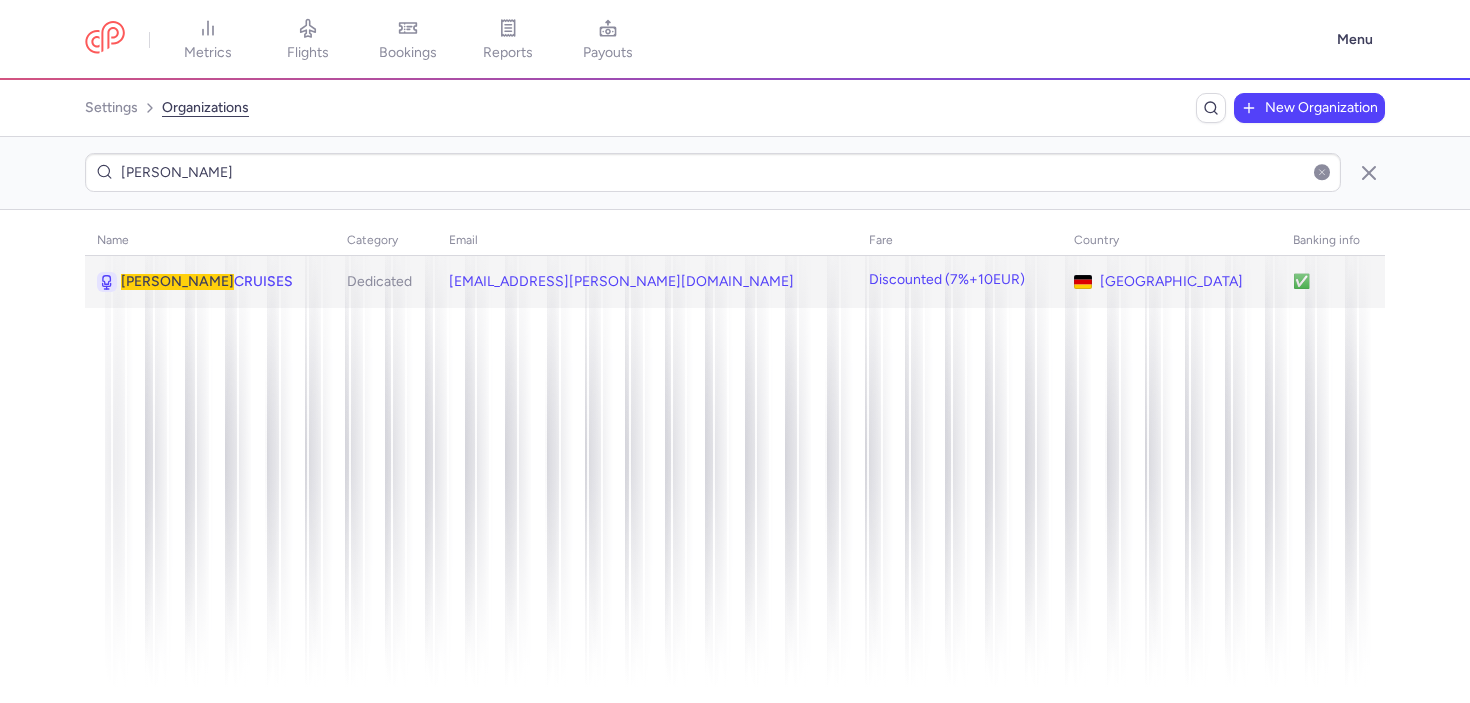 click on "AIDA  CRUISES" 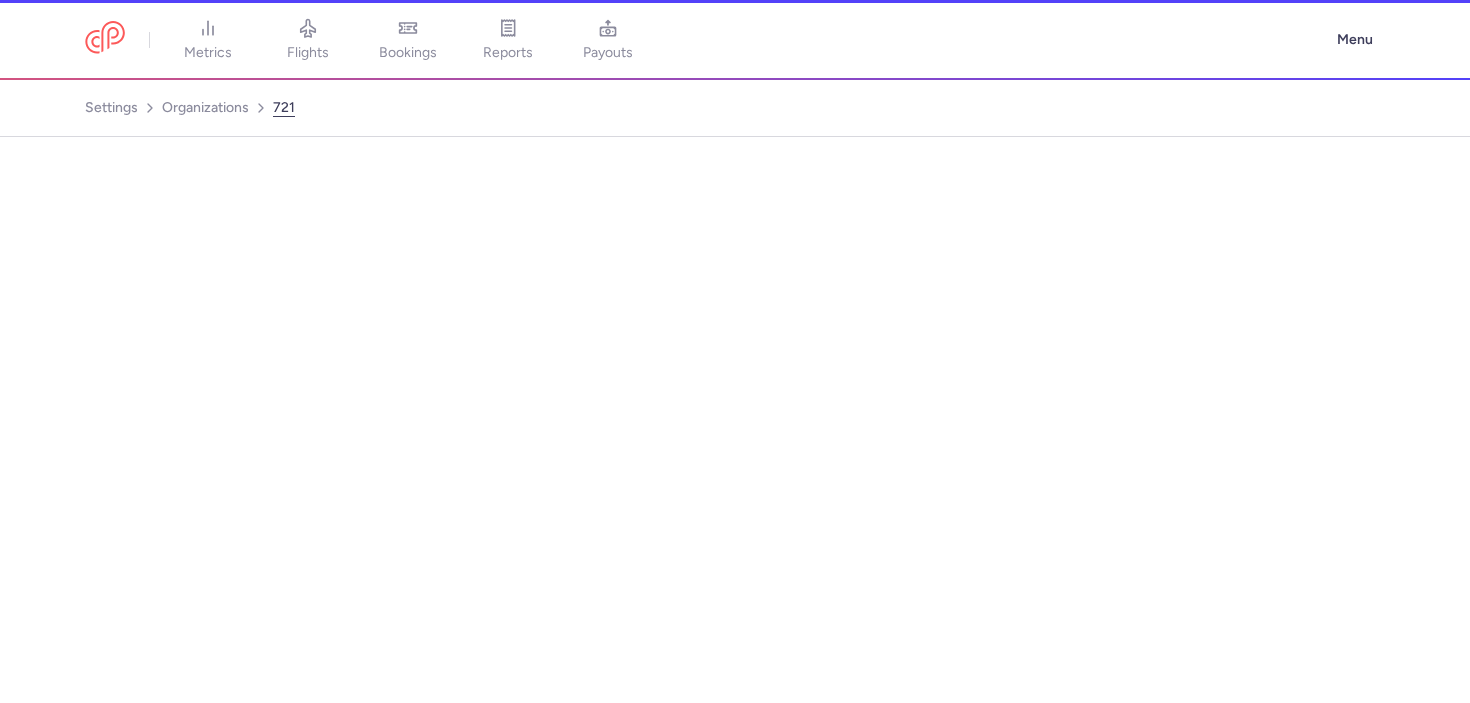 scroll, scrollTop: 0, scrollLeft: 0, axis: both 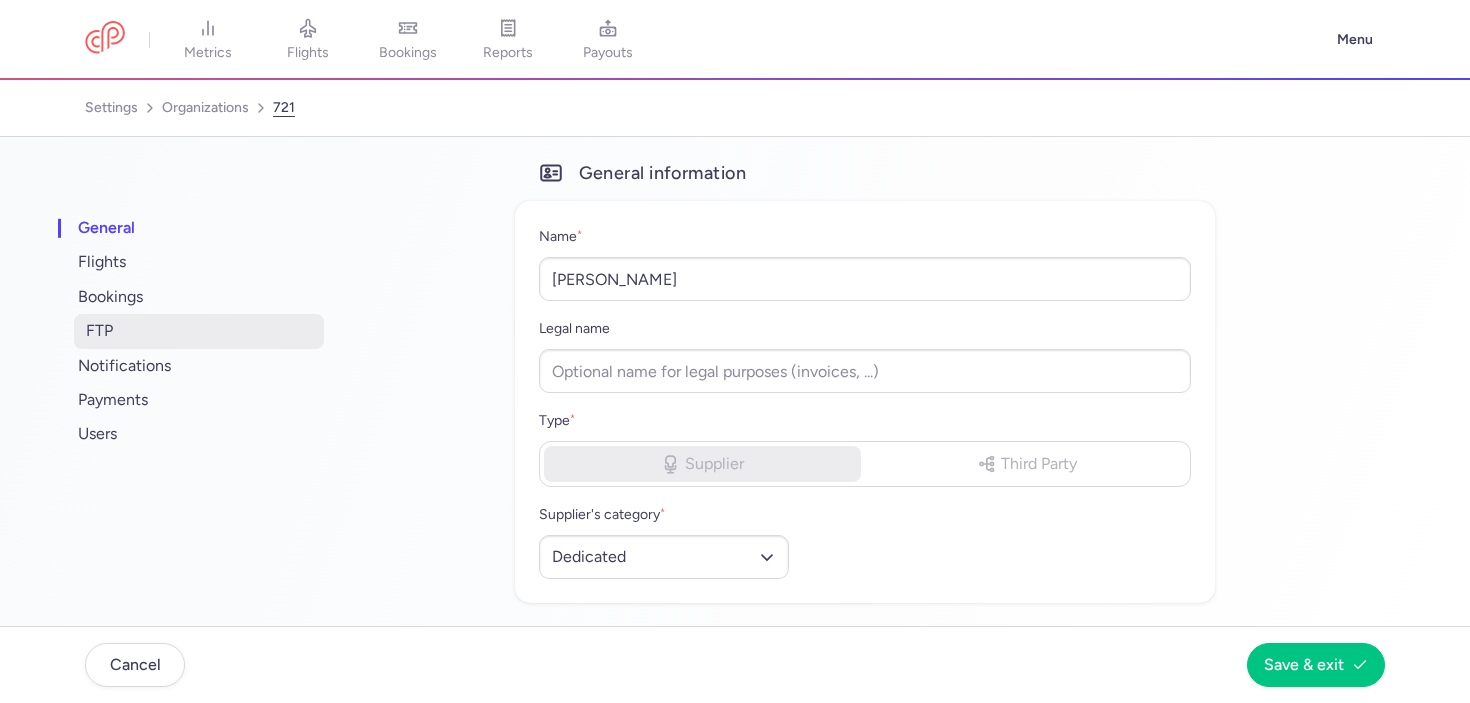 click on "FTP" at bounding box center (199, 331) 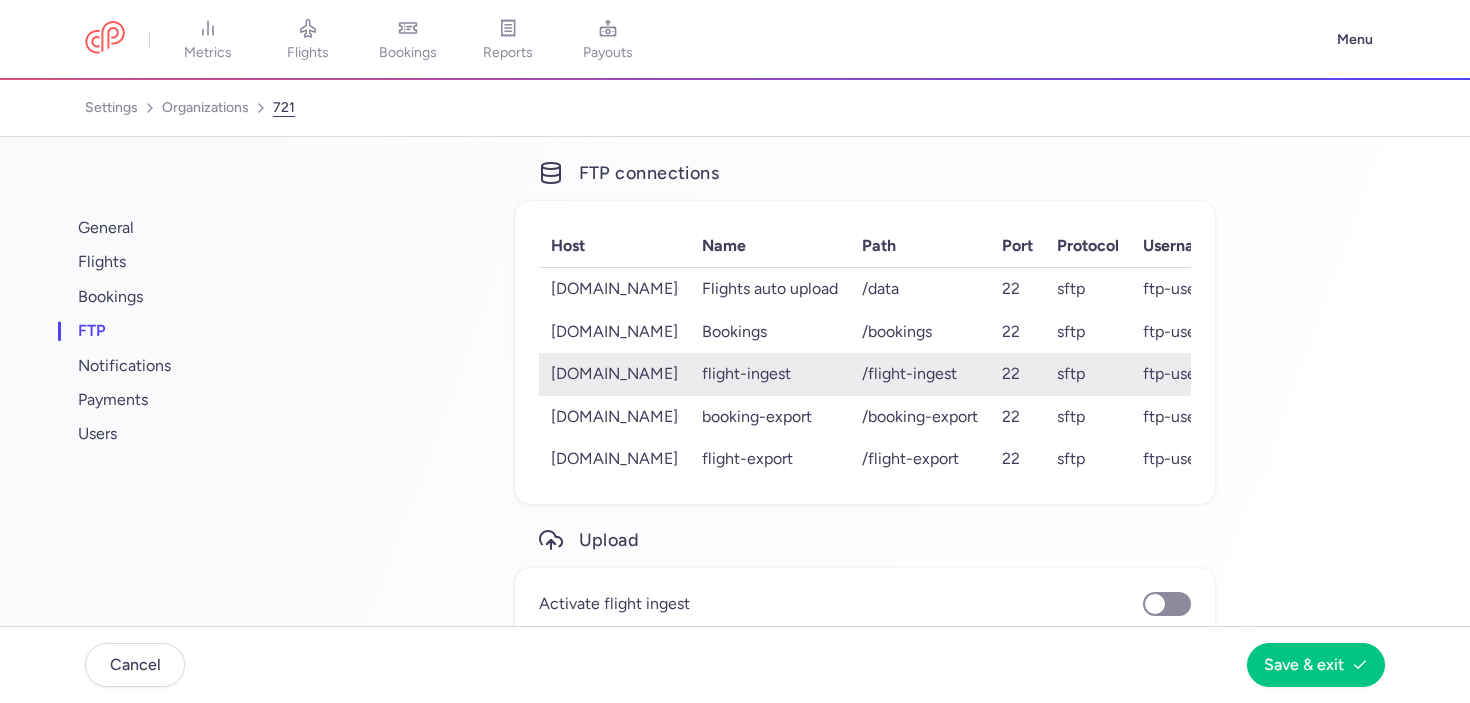 scroll, scrollTop: 26, scrollLeft: 0, axis: vertical 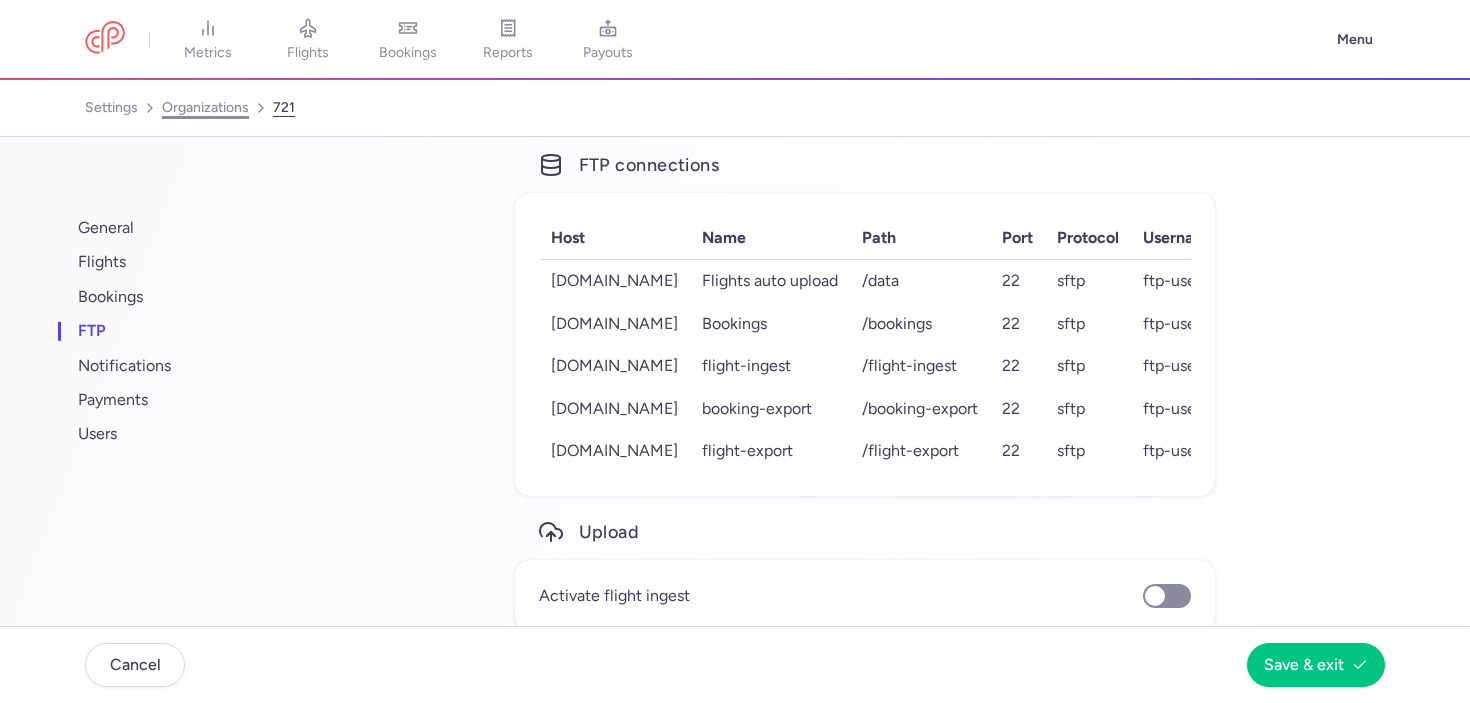 click on "organizations" at bounding box center (205, 108) 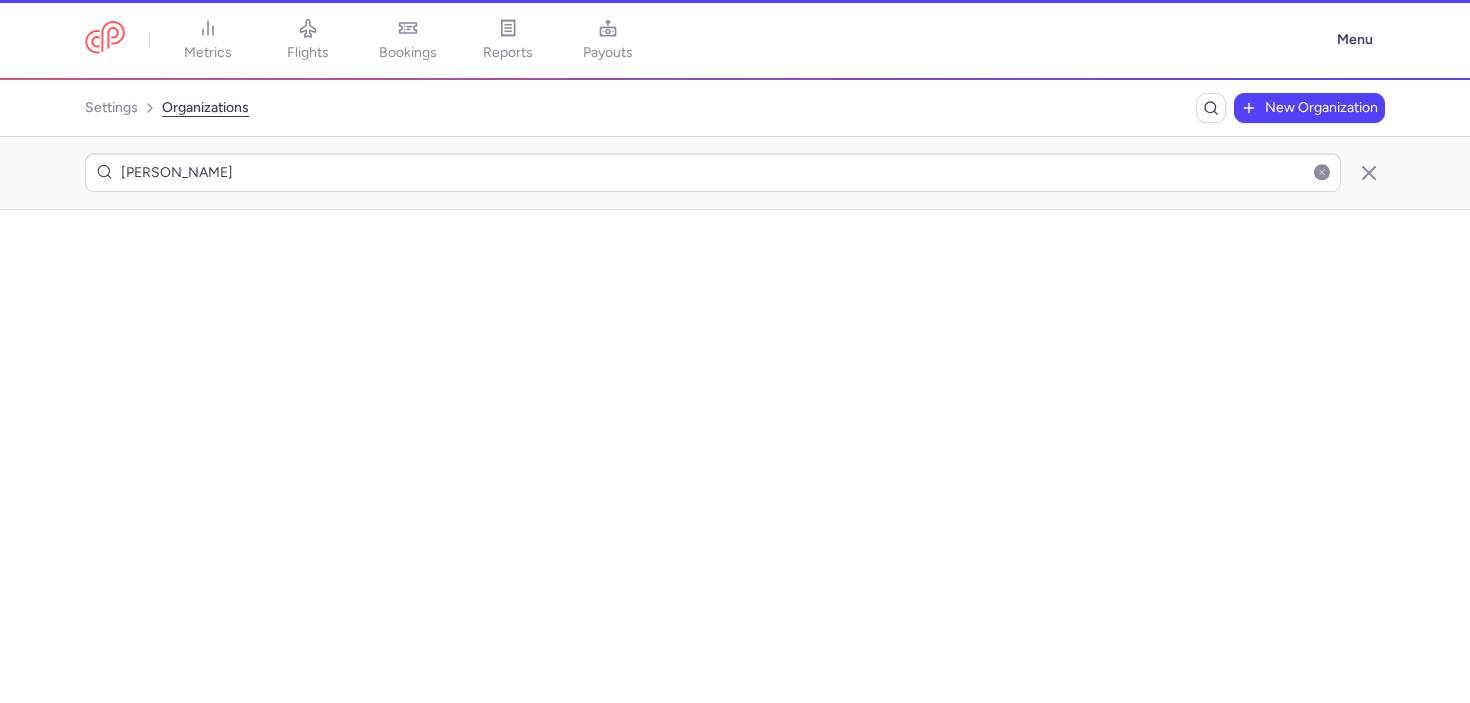 scroll, scrollTop: 0, scrollLeft: 0, axis: both 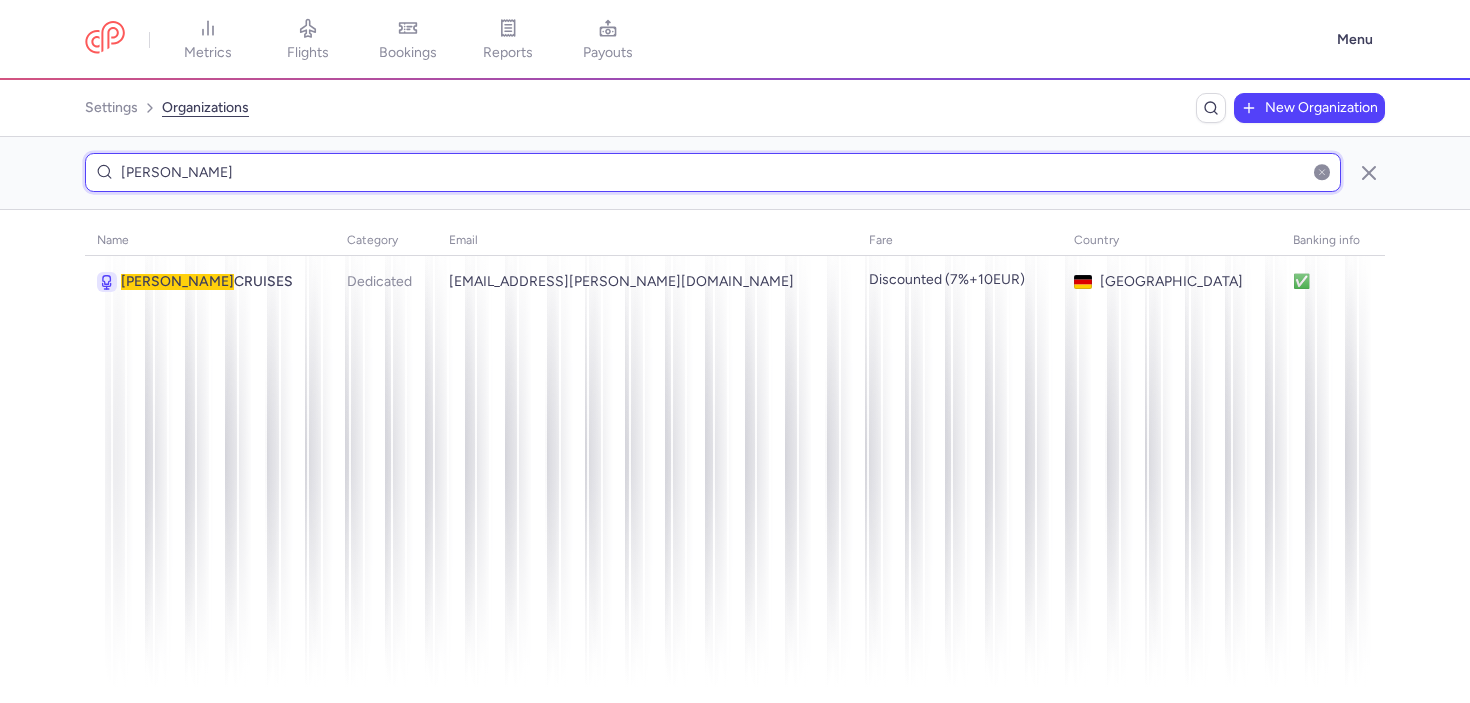 click on "aida" at bounding box center [713, 172] 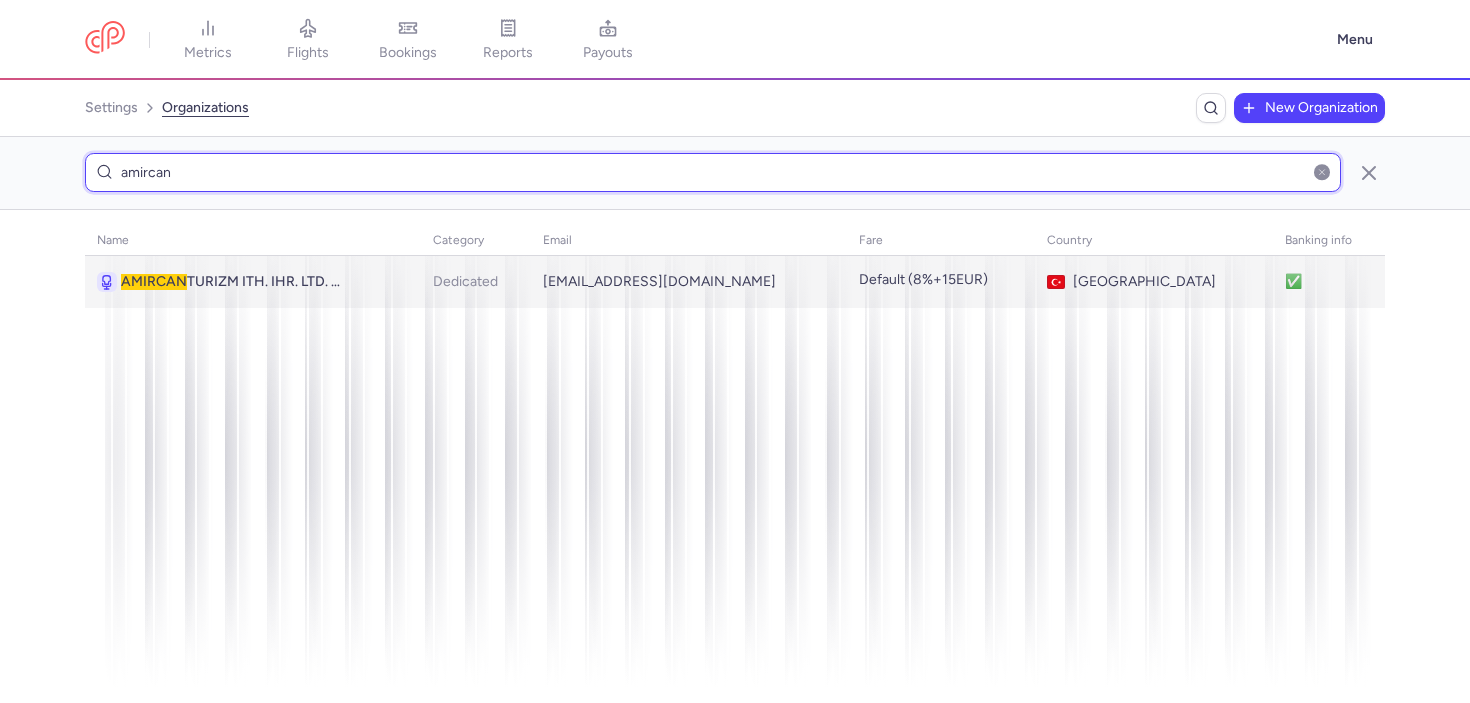 type on "amircan" 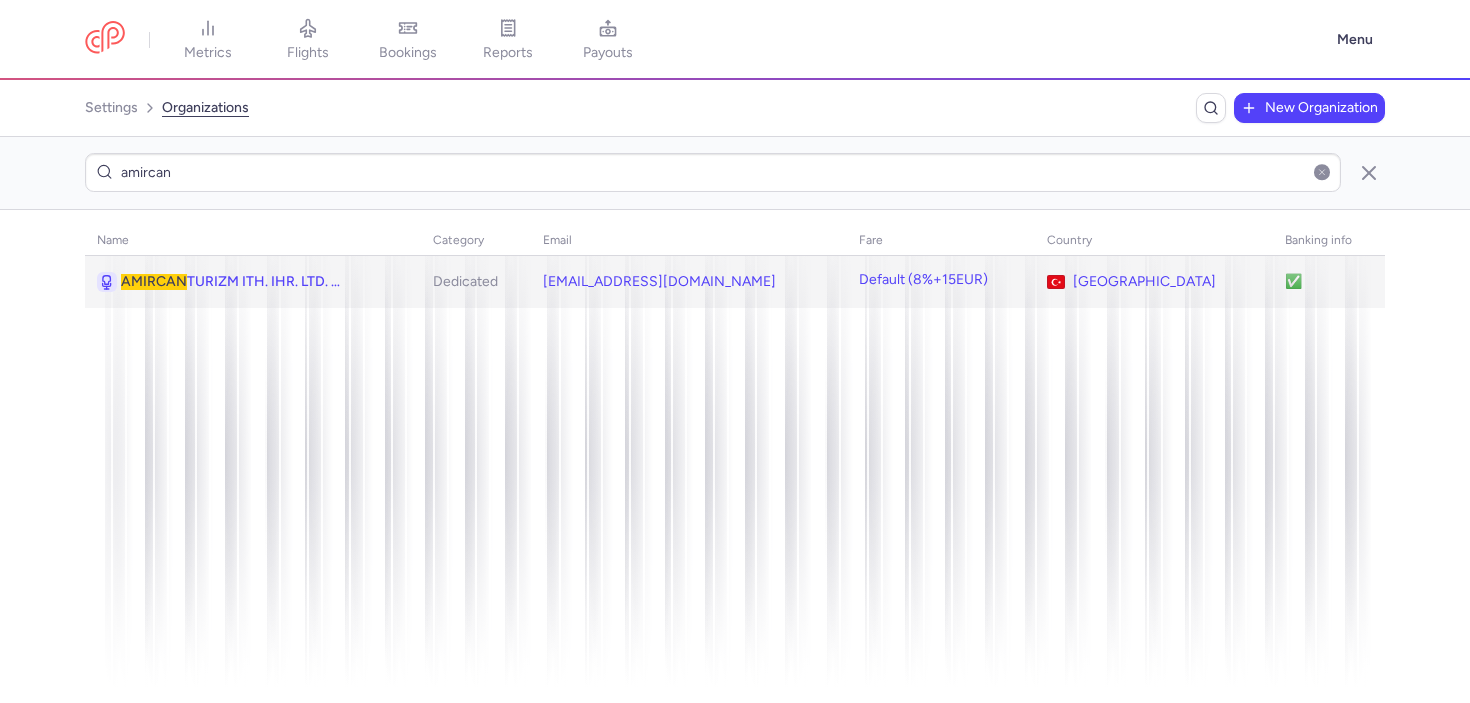 click on "AMIRCAN  TURIZM ITH. IHR. LTD. STI" at bounding box center [233, 282] 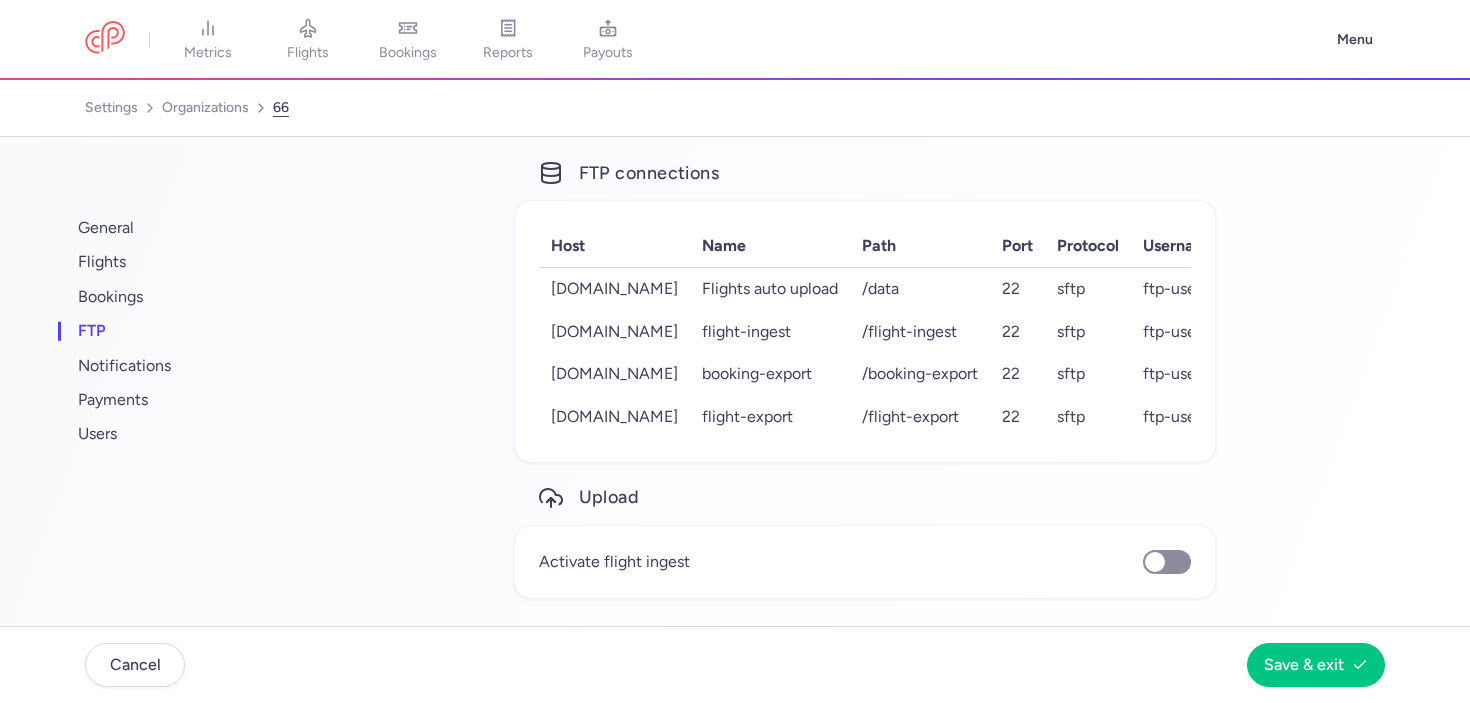 scroll, scrollTop: 11, scrollLeft: 0, axis: vertical 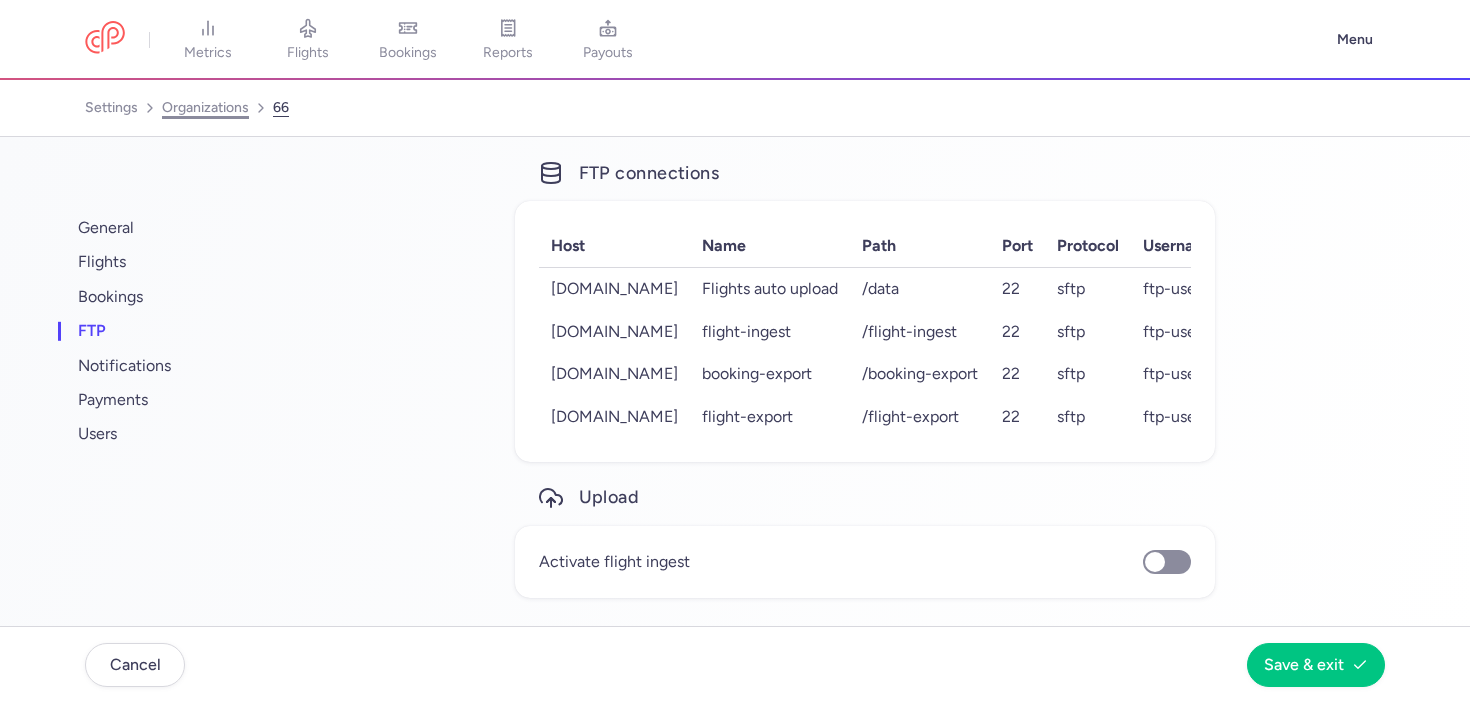 click on "organizations" at bounding box center (205, 108) 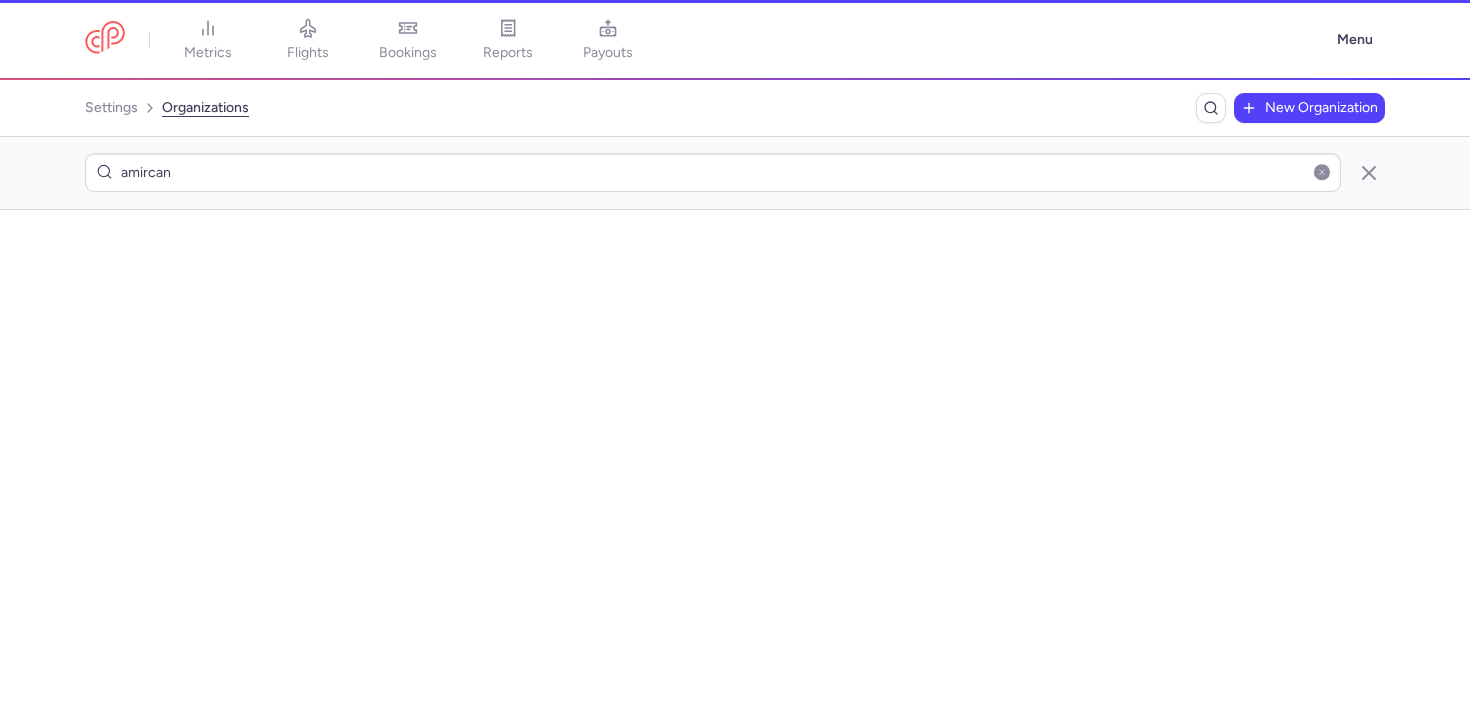 scroll, scrollTop: 0, scrollLeft: 0, axis: both 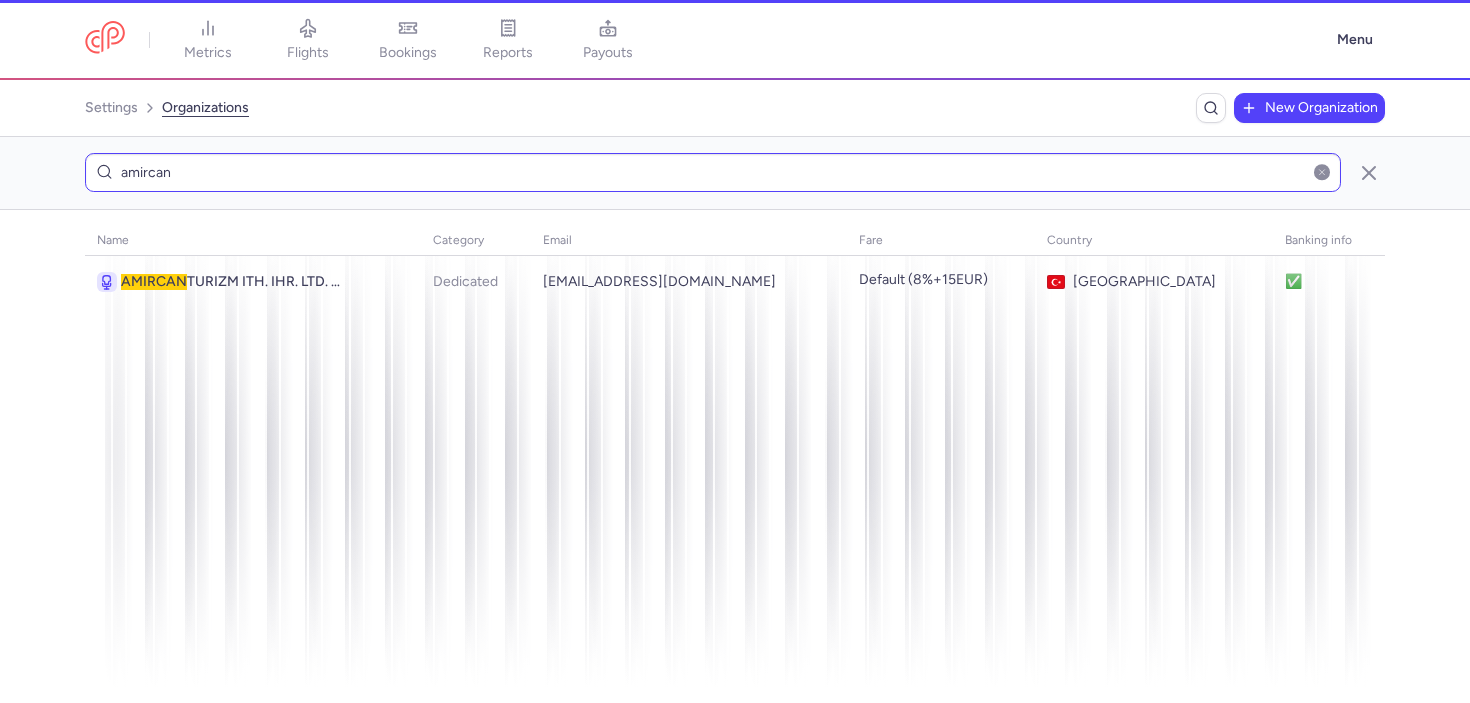 click on "amircan" at bounding box center (713, 172) 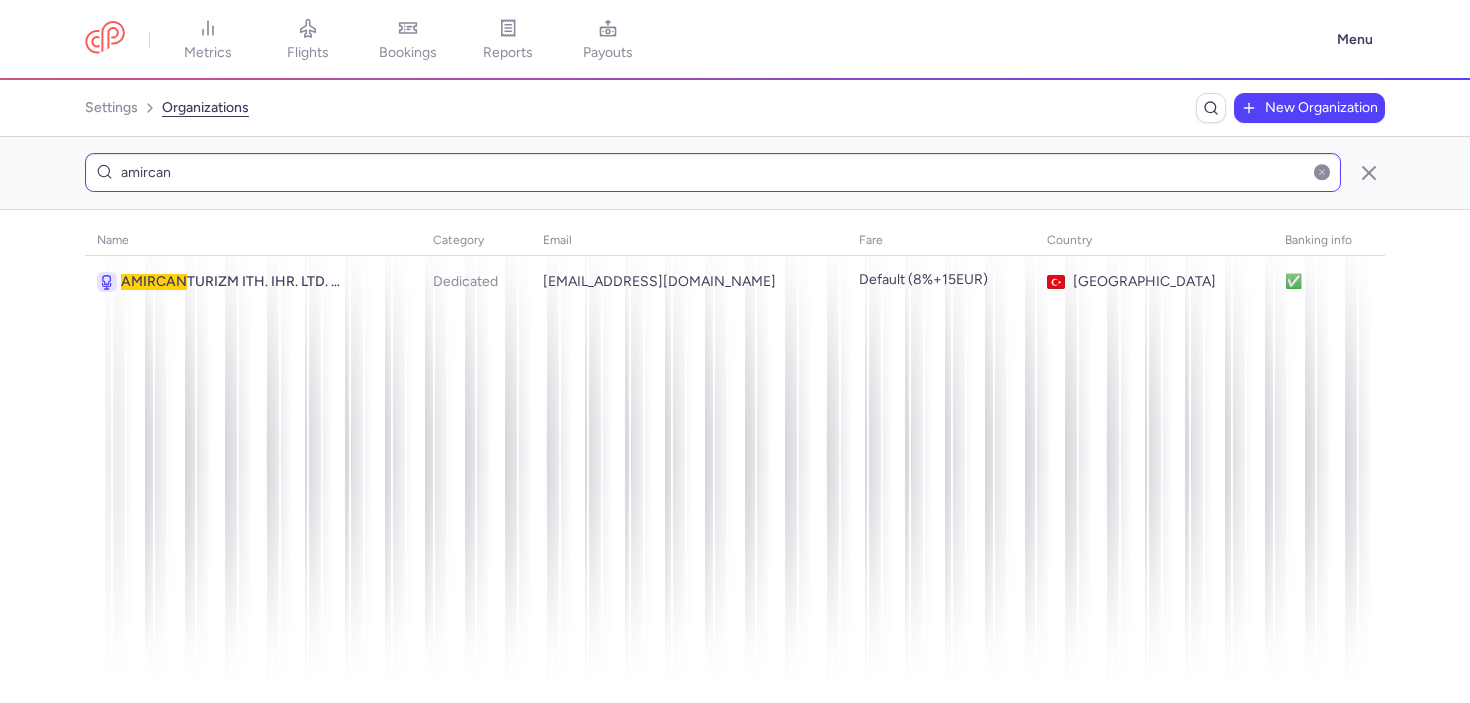click on "amircan" at bounding box center [713, 172] 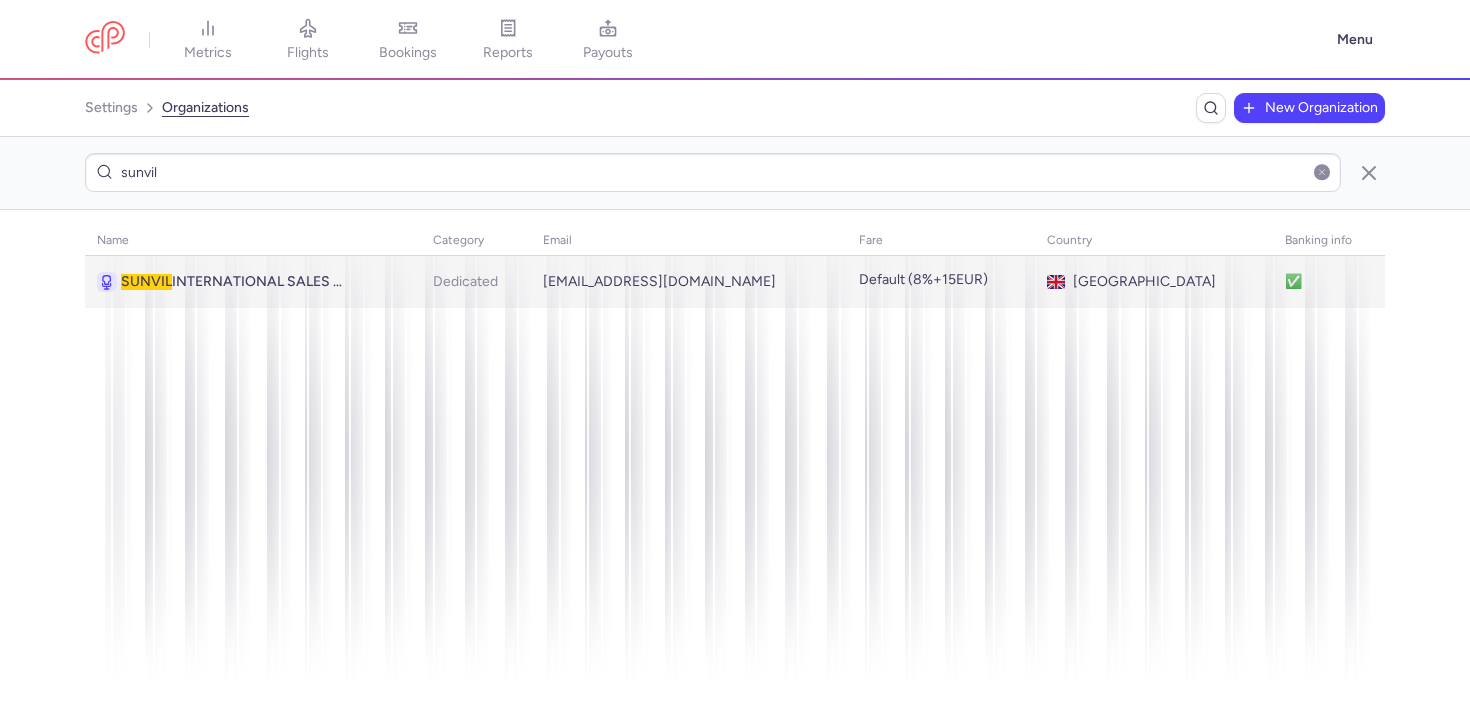 type on "sunvil" 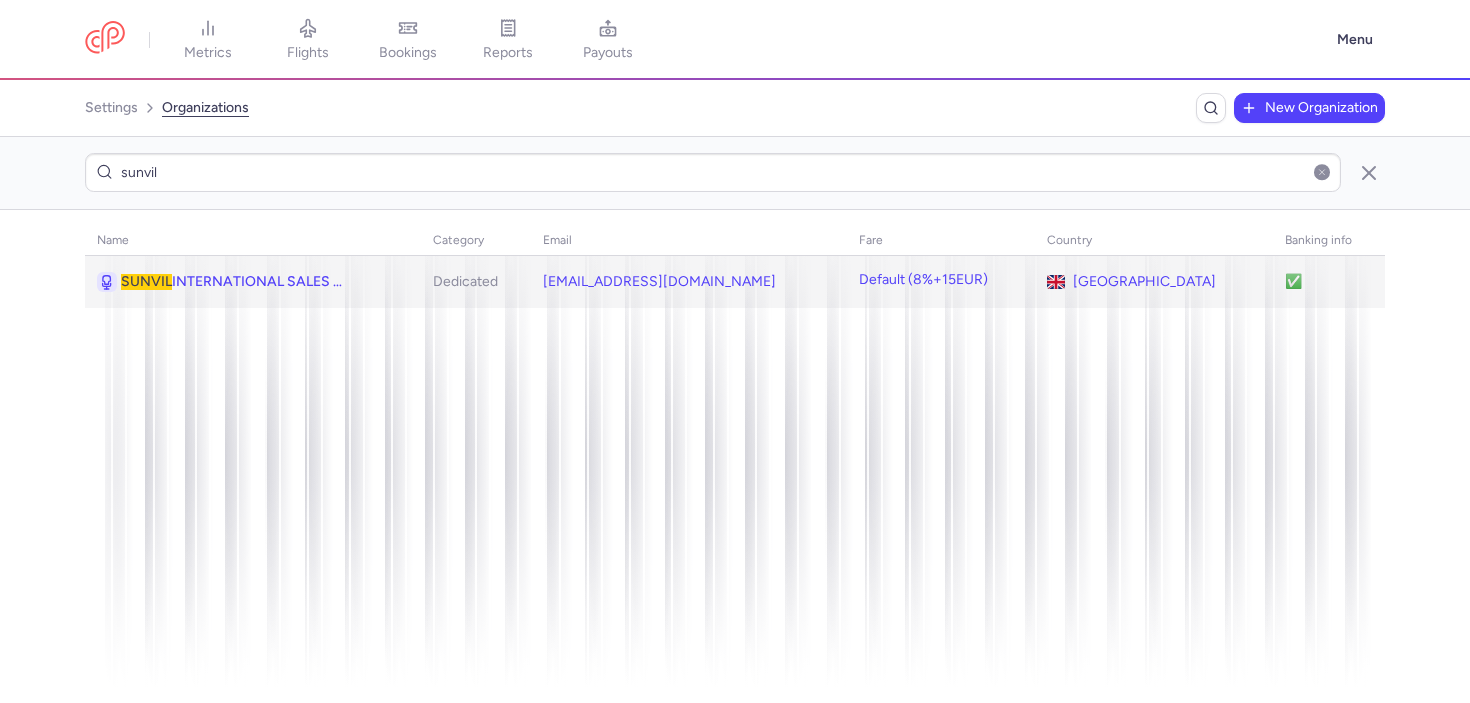 click on "SUNVIL  INTERNATIONAL SALES LTD" at bounding box center [233, 282] 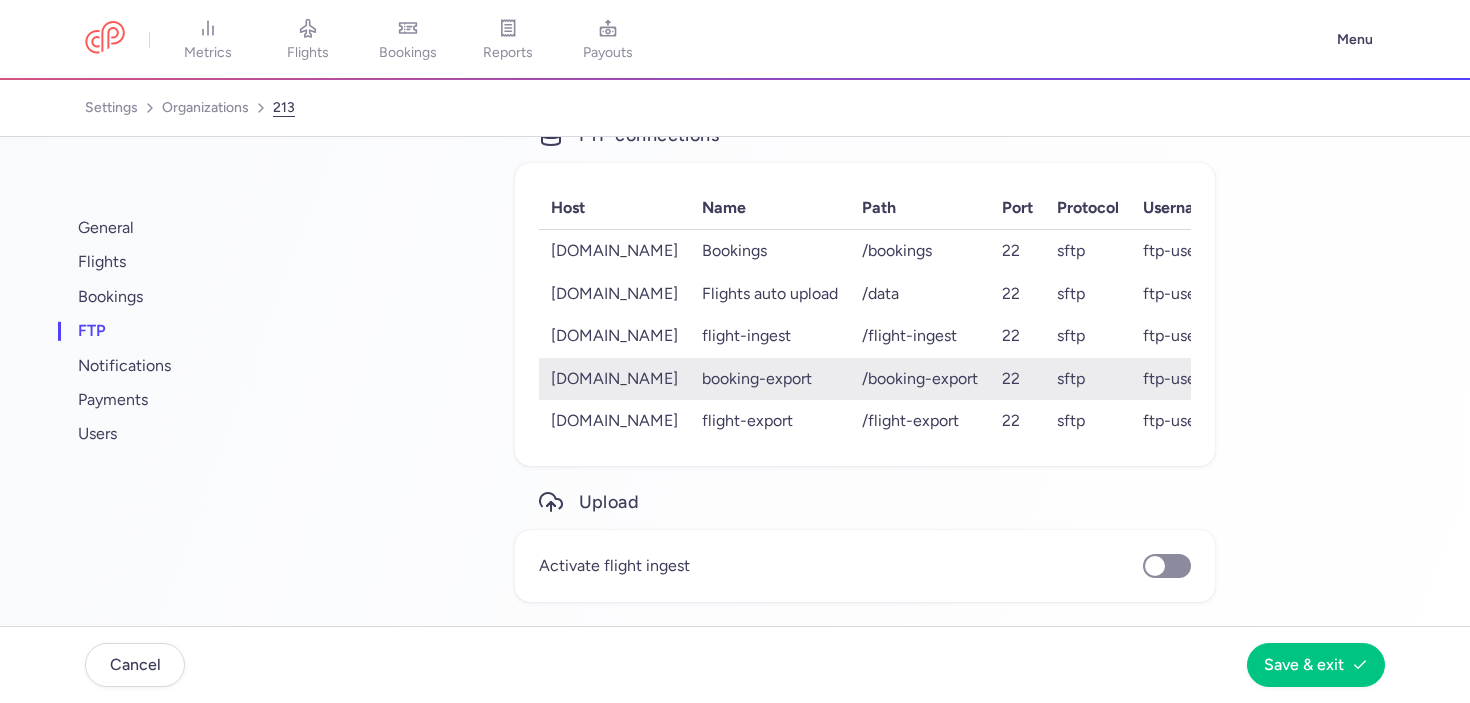 scroll, scrollTop: 0, scrollLeft: 0, axis: both 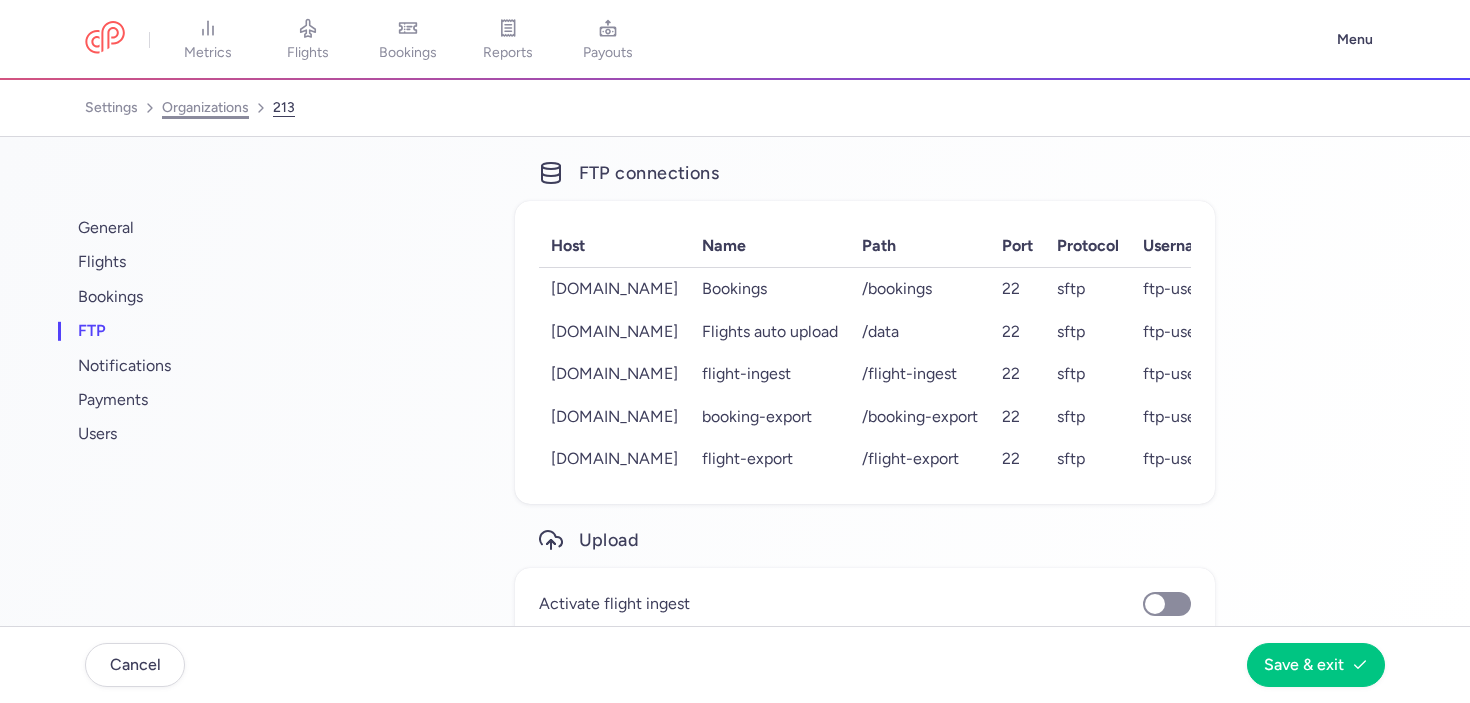 click on "organizations" at bounding box center [205, 108] 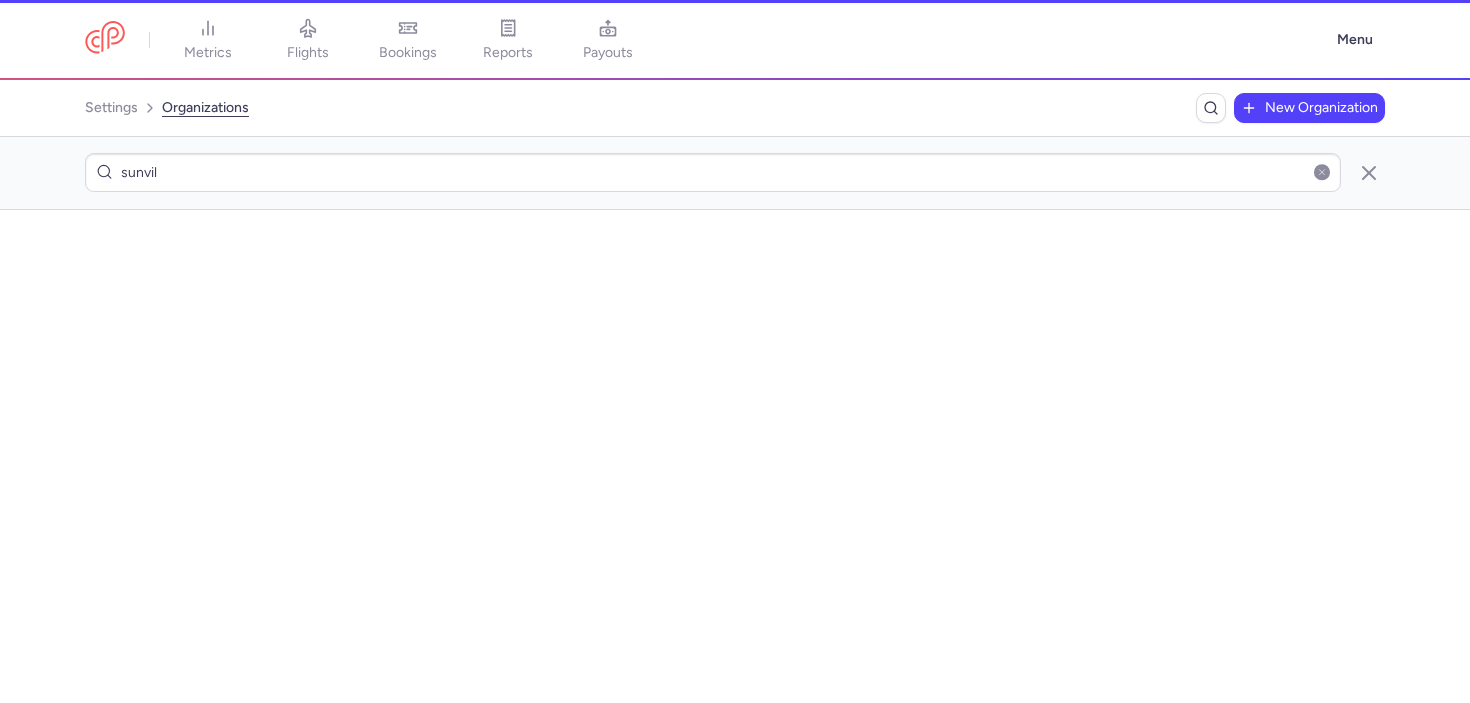 scroll, scrollTop: 0, scrollLeft: 0, axis: both 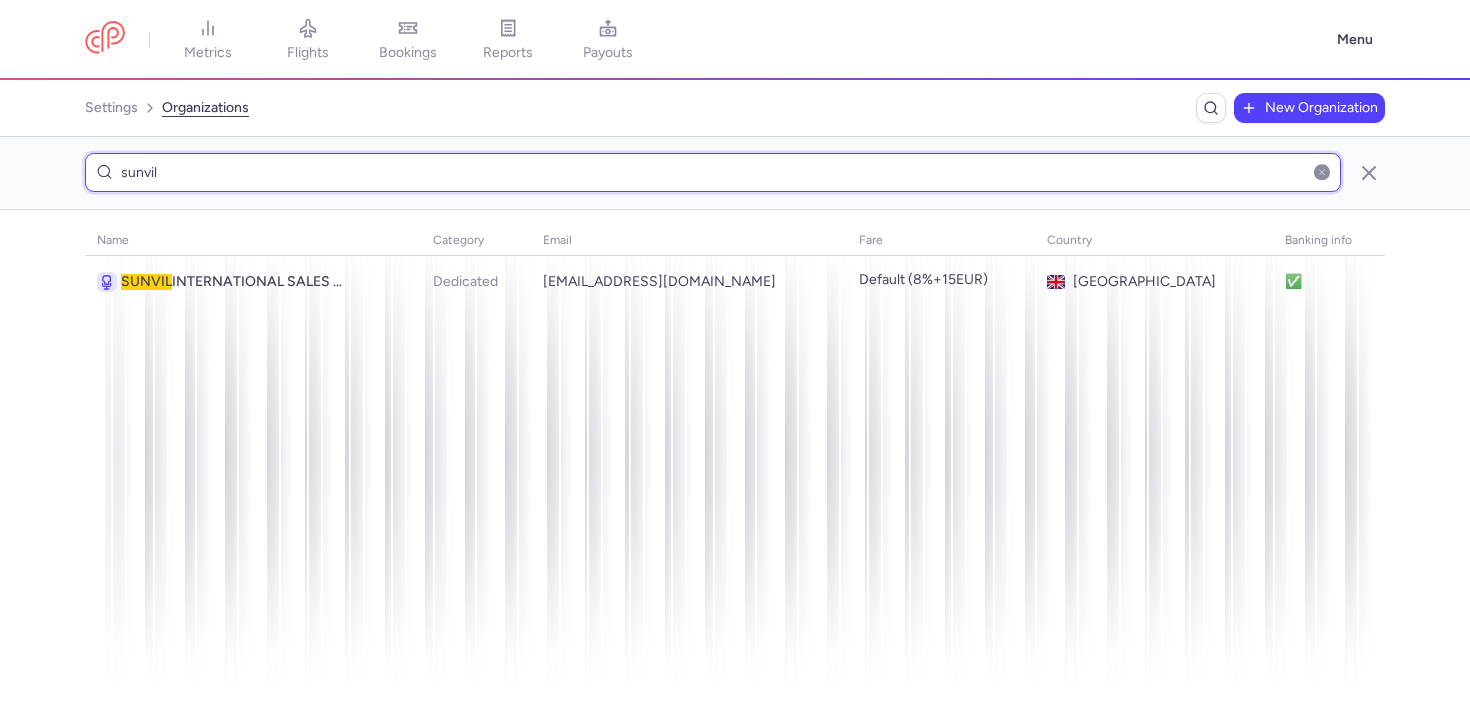 click on "sunvil" at bounding box center [713, 172] 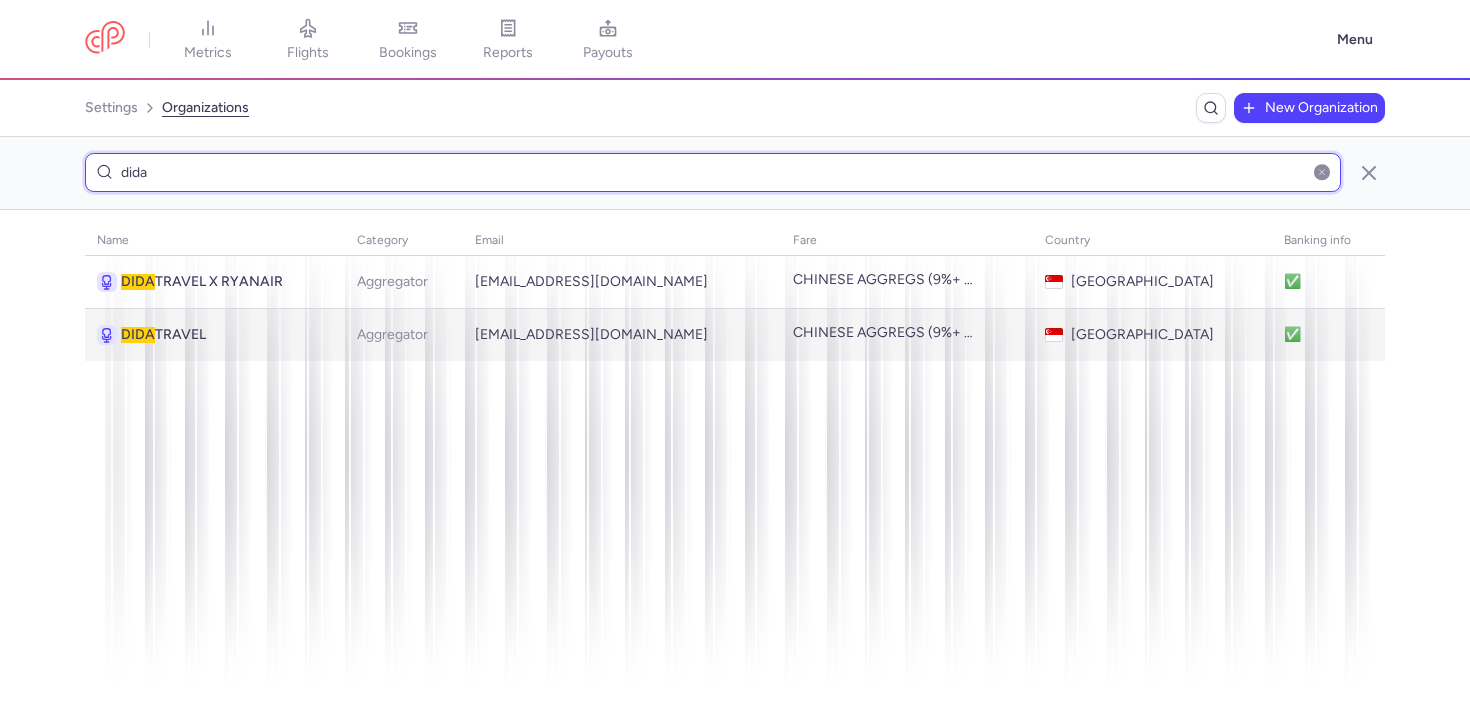 type on "dida" 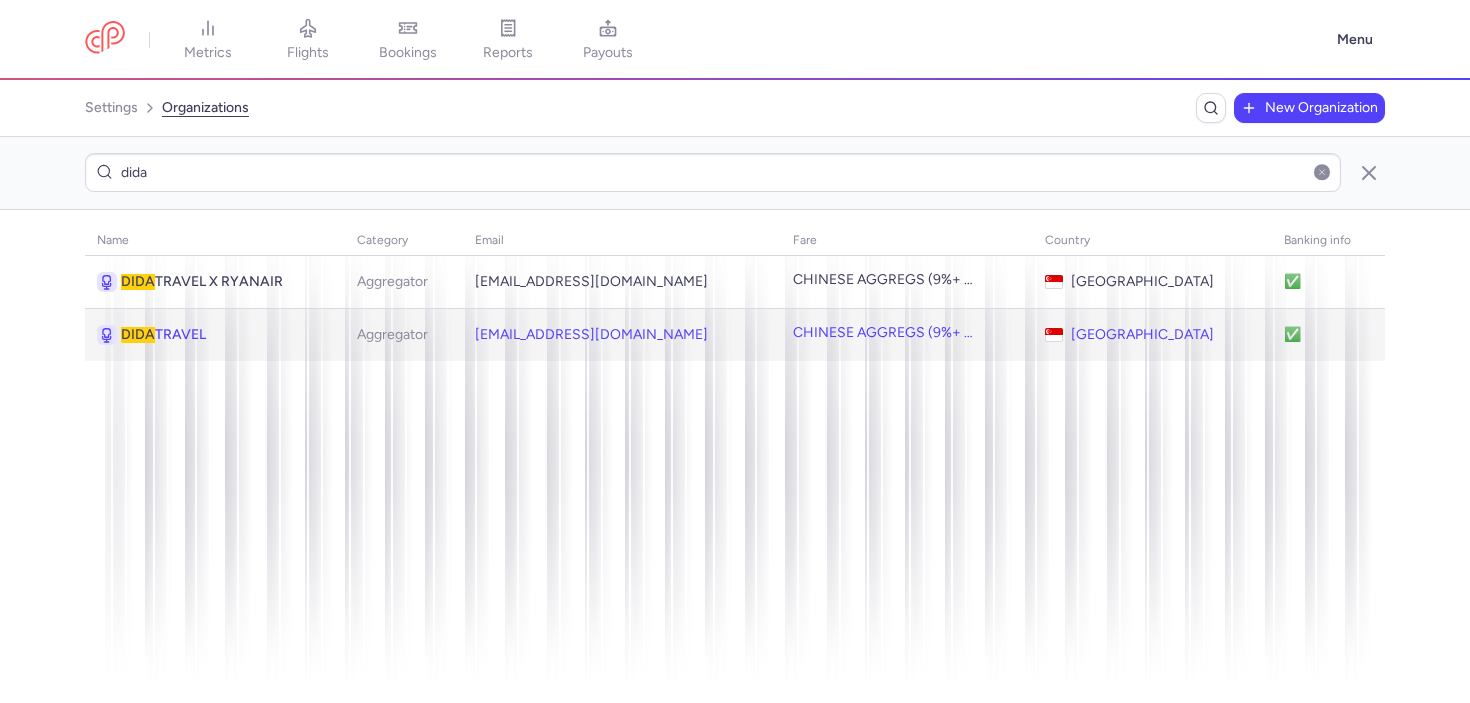 click on "DIDA  TRAVEL" 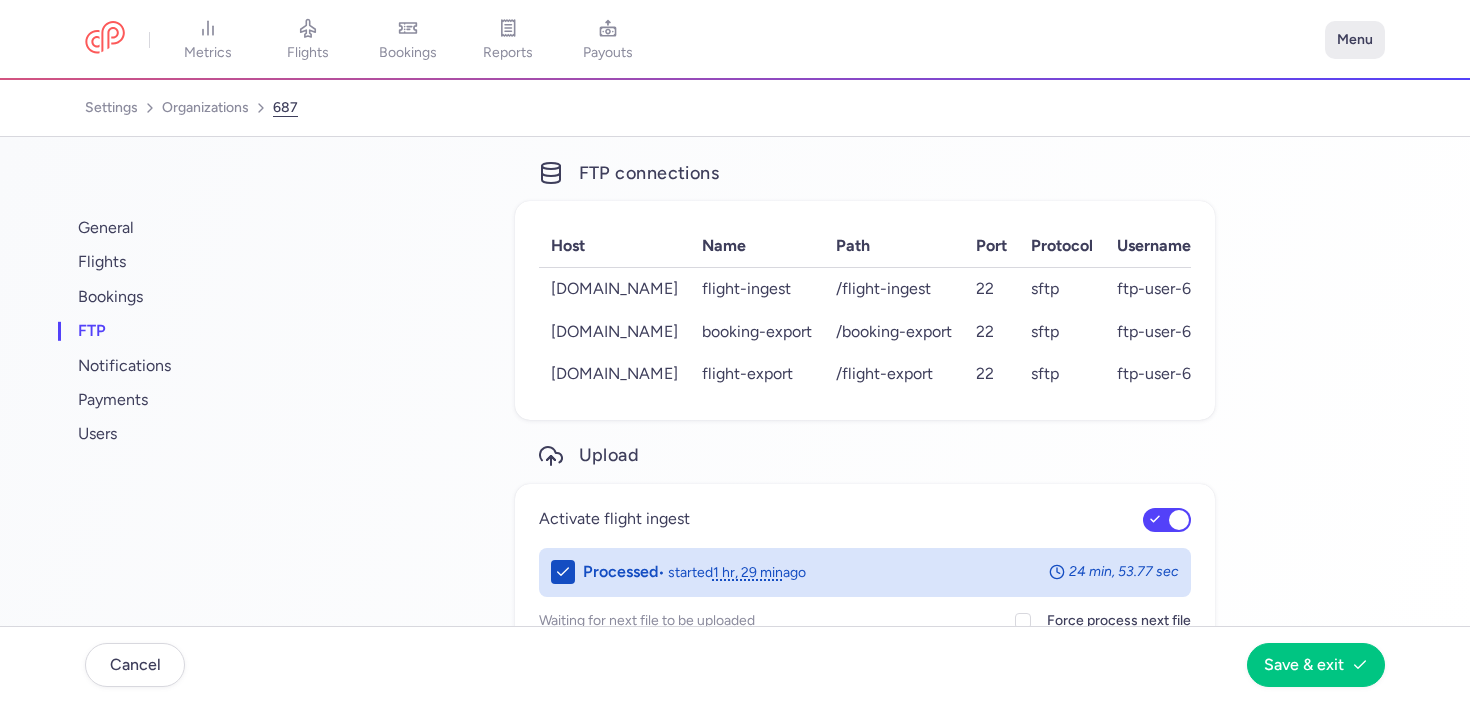 scroll, scrollTop: 0, scrollLeft: 0, axis: both 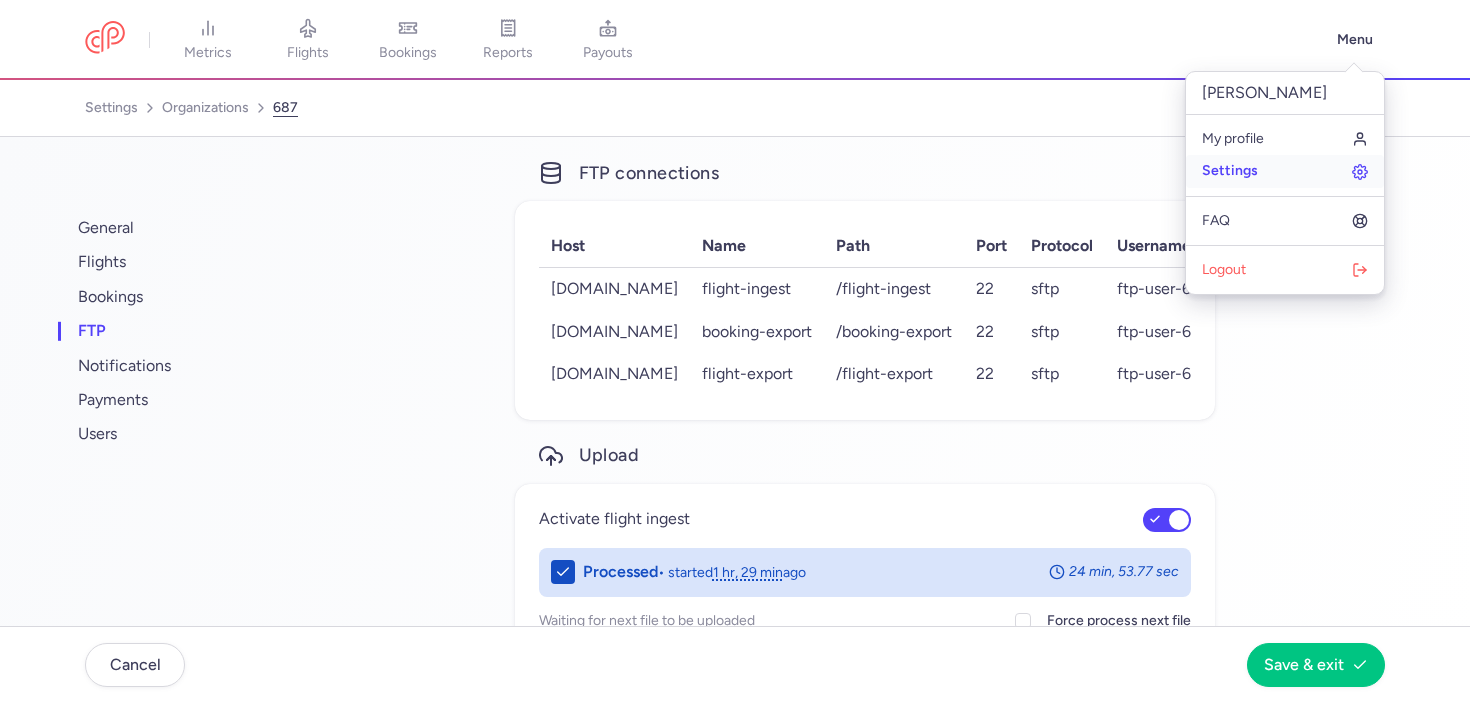 click on "Settings" at bounding box center [1285, 171] 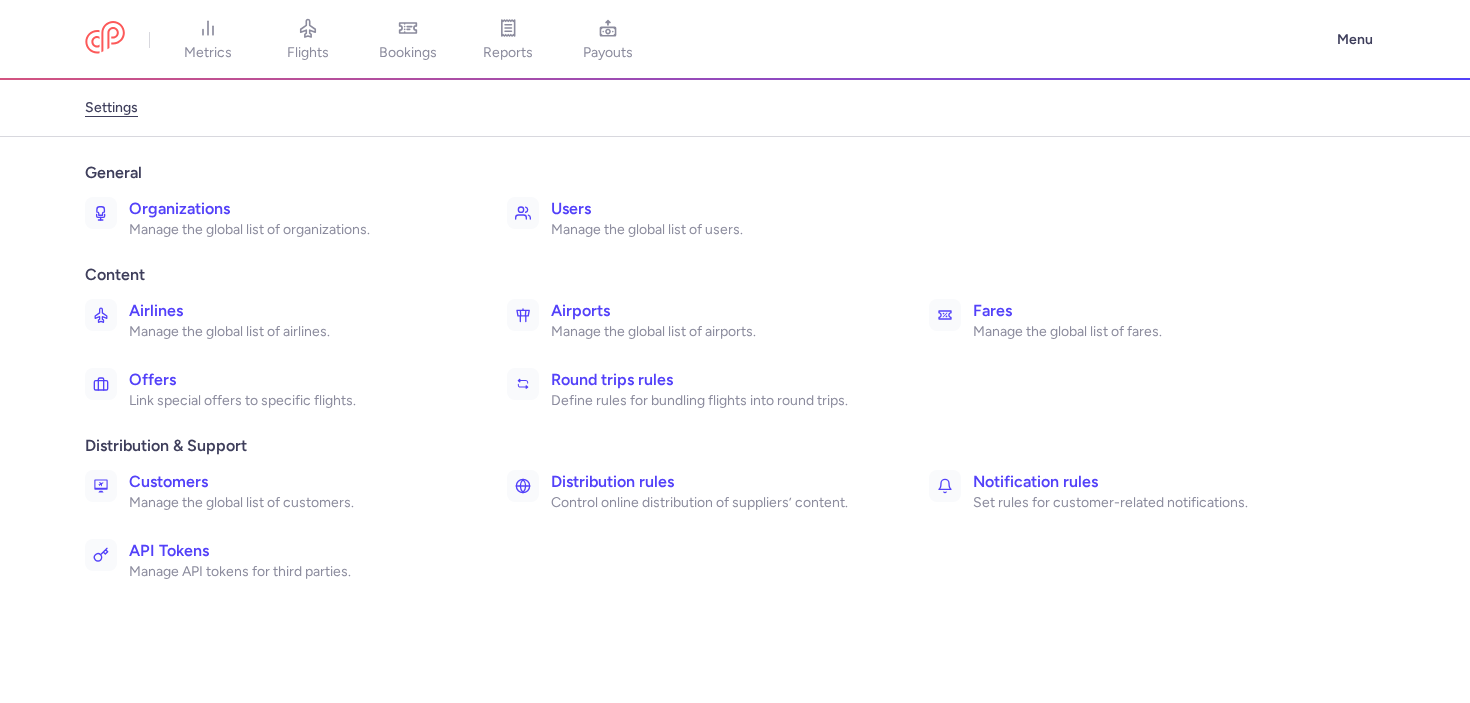 click on "Control online distribution of suppliers’ content." at bounding box center [718, 503] 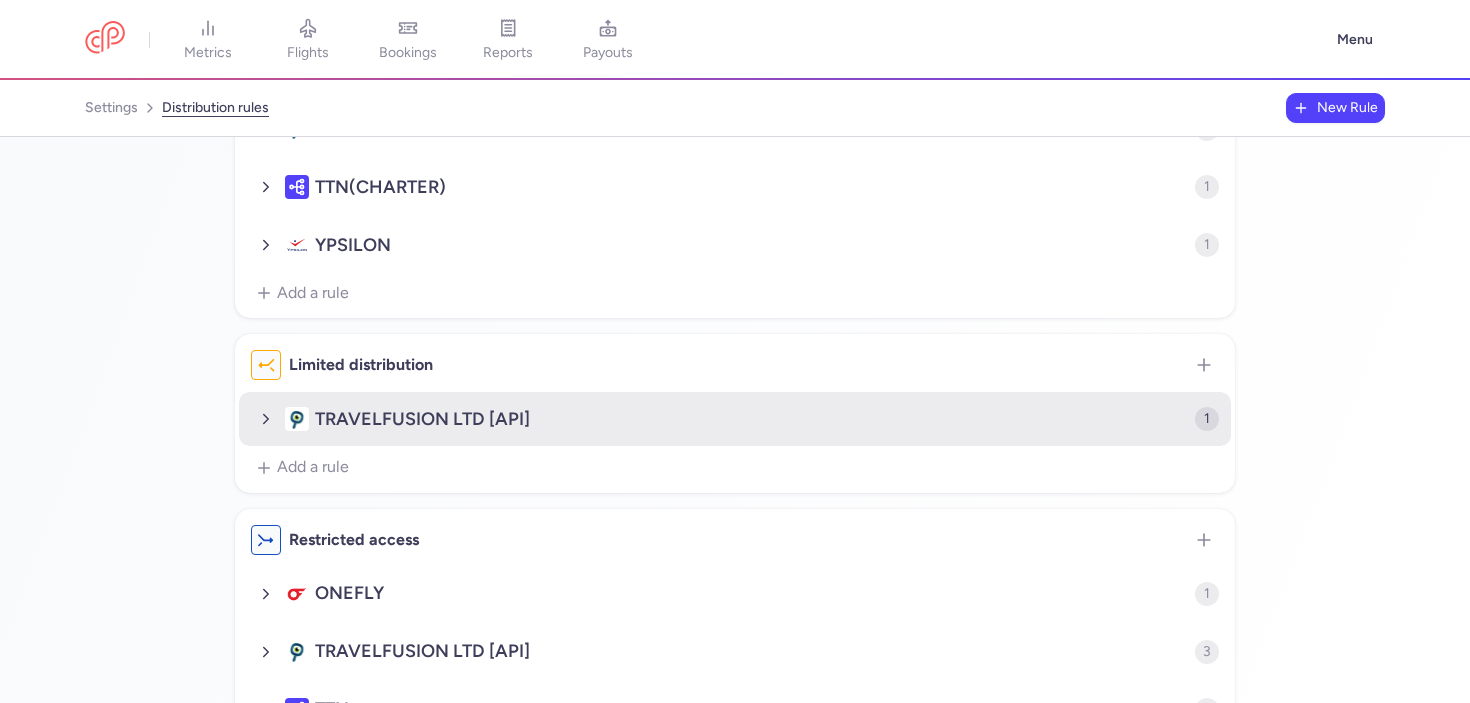 scroll, scrollTop: 0, scrollLeft: 0, axis: both 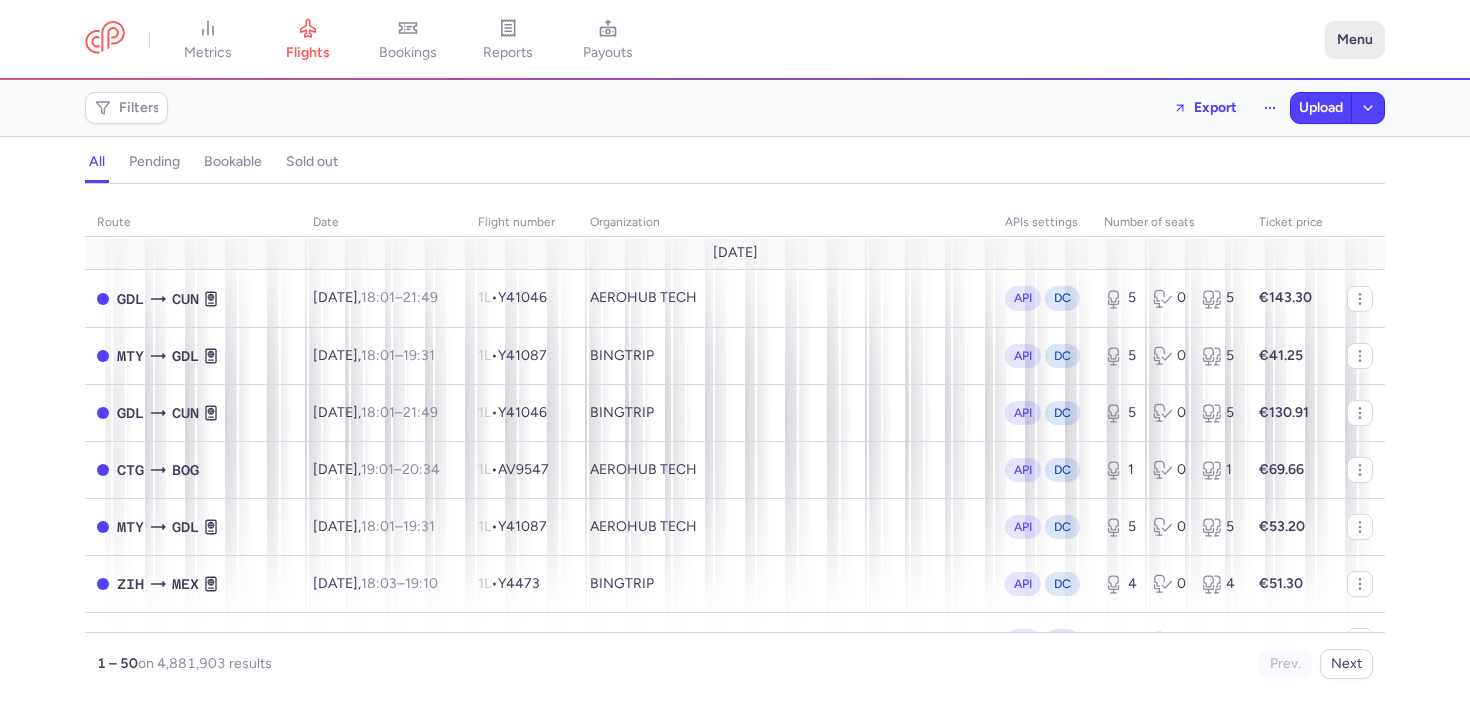 click on "Menu" at bounding box center (1355, 40) 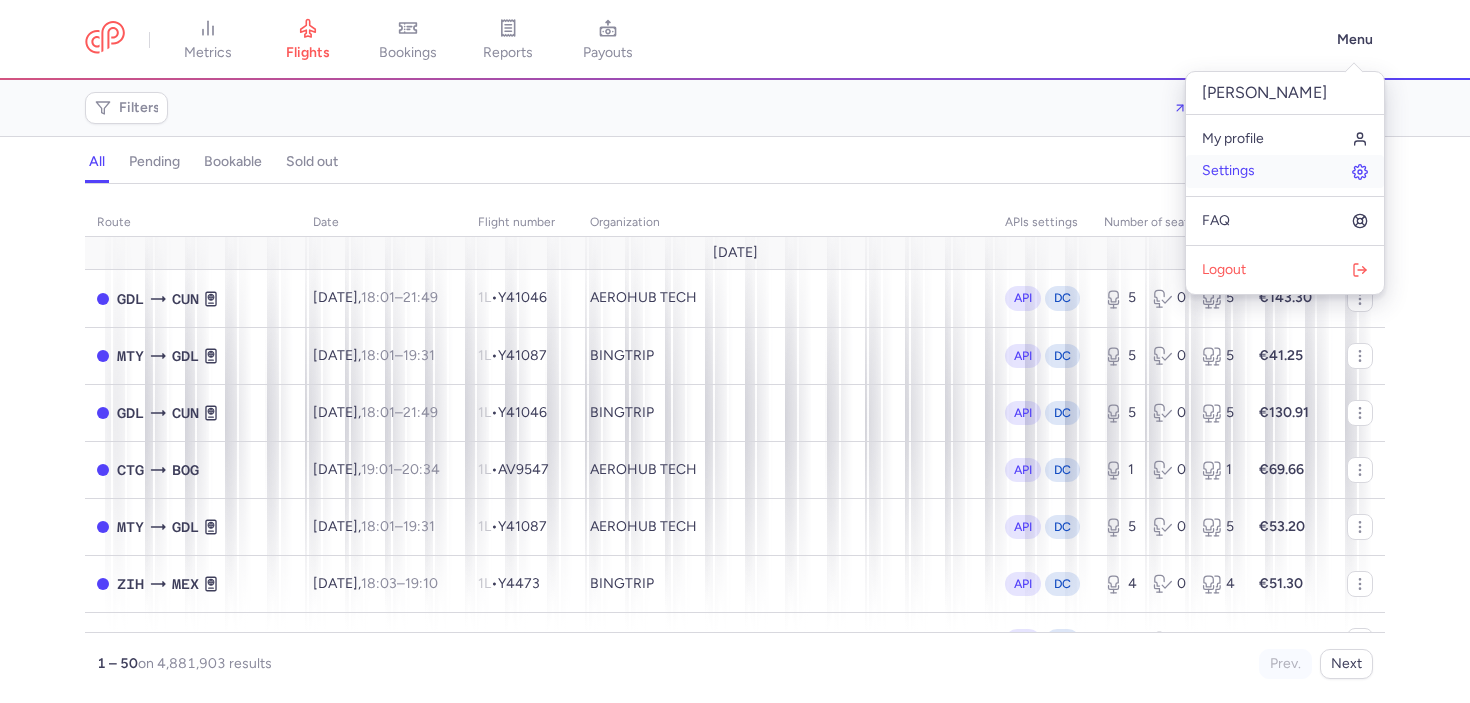click on "Settings" at bounding box center (1228, 171) 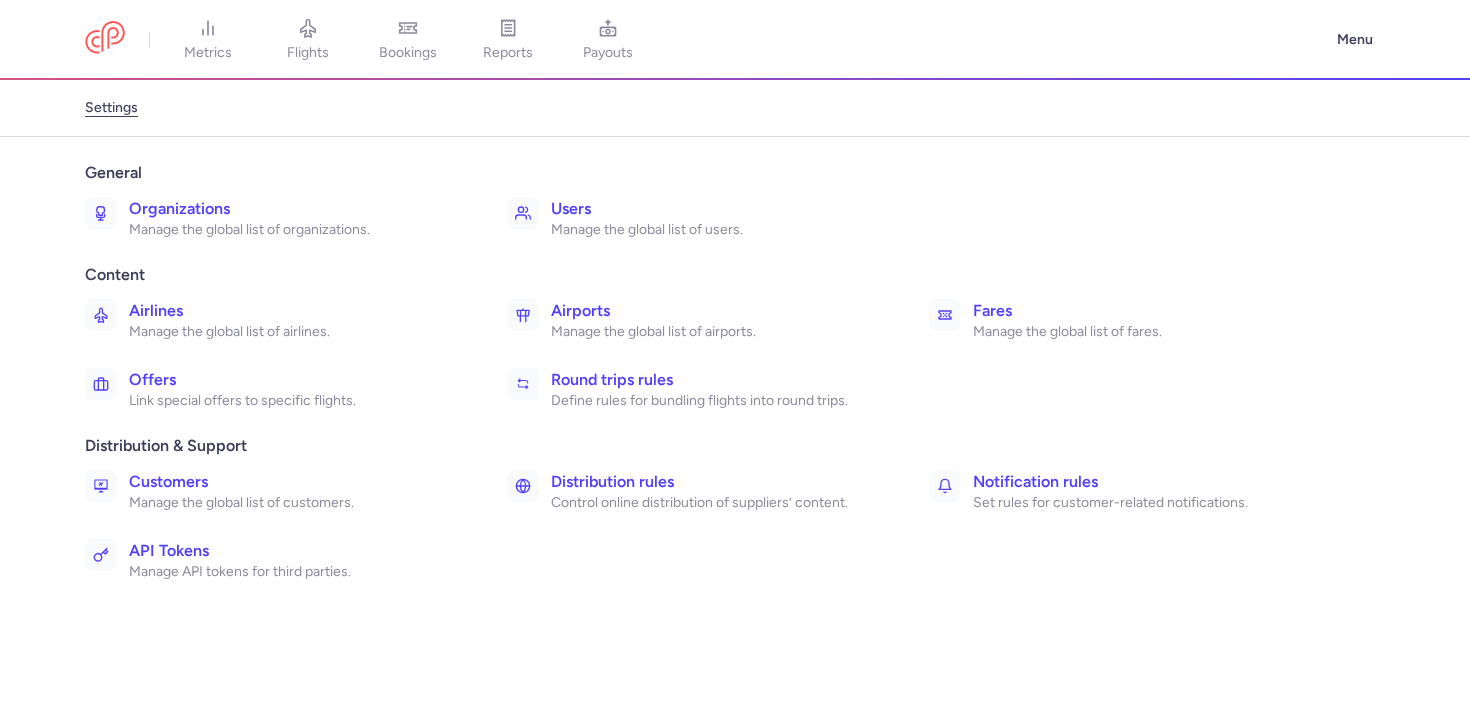 click on "Control online distribution of suppliers’ content." at bounding box center [718, 503] 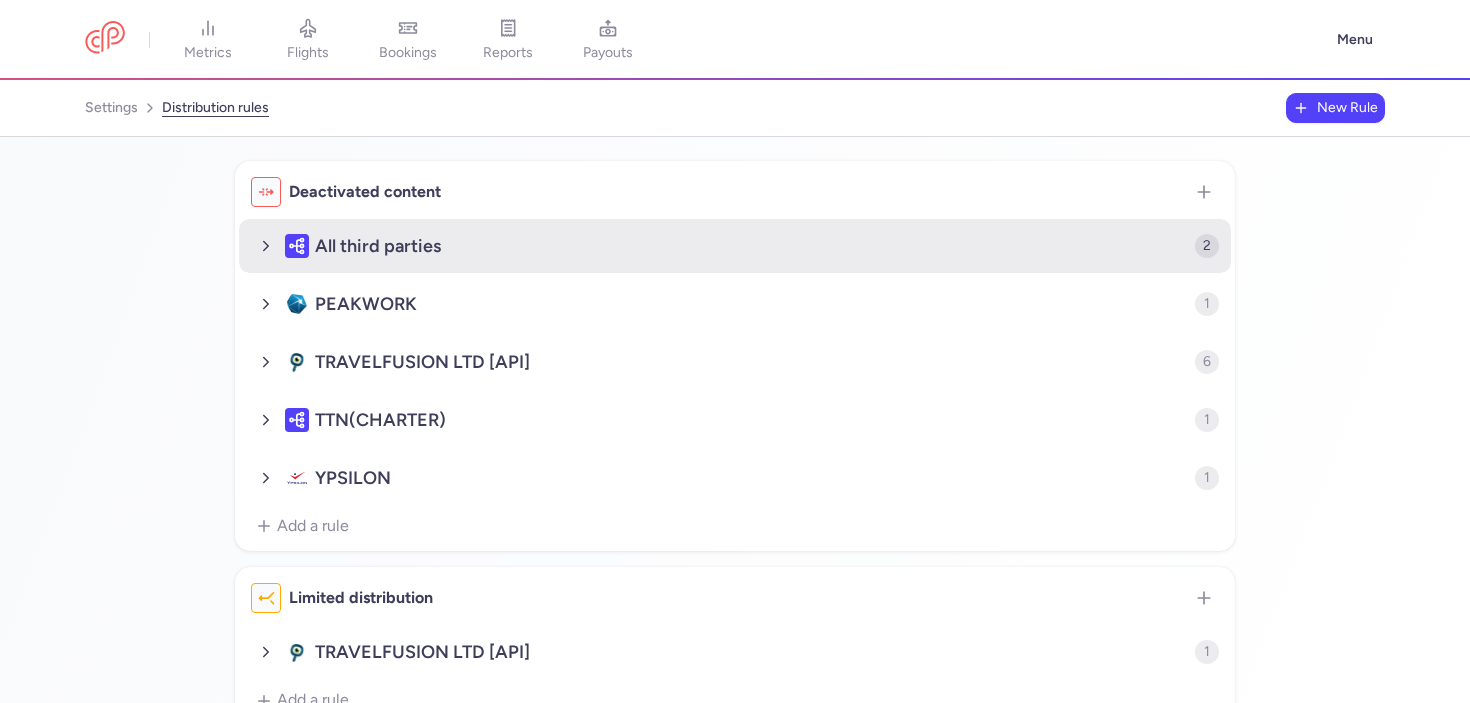 click on "All third parties" 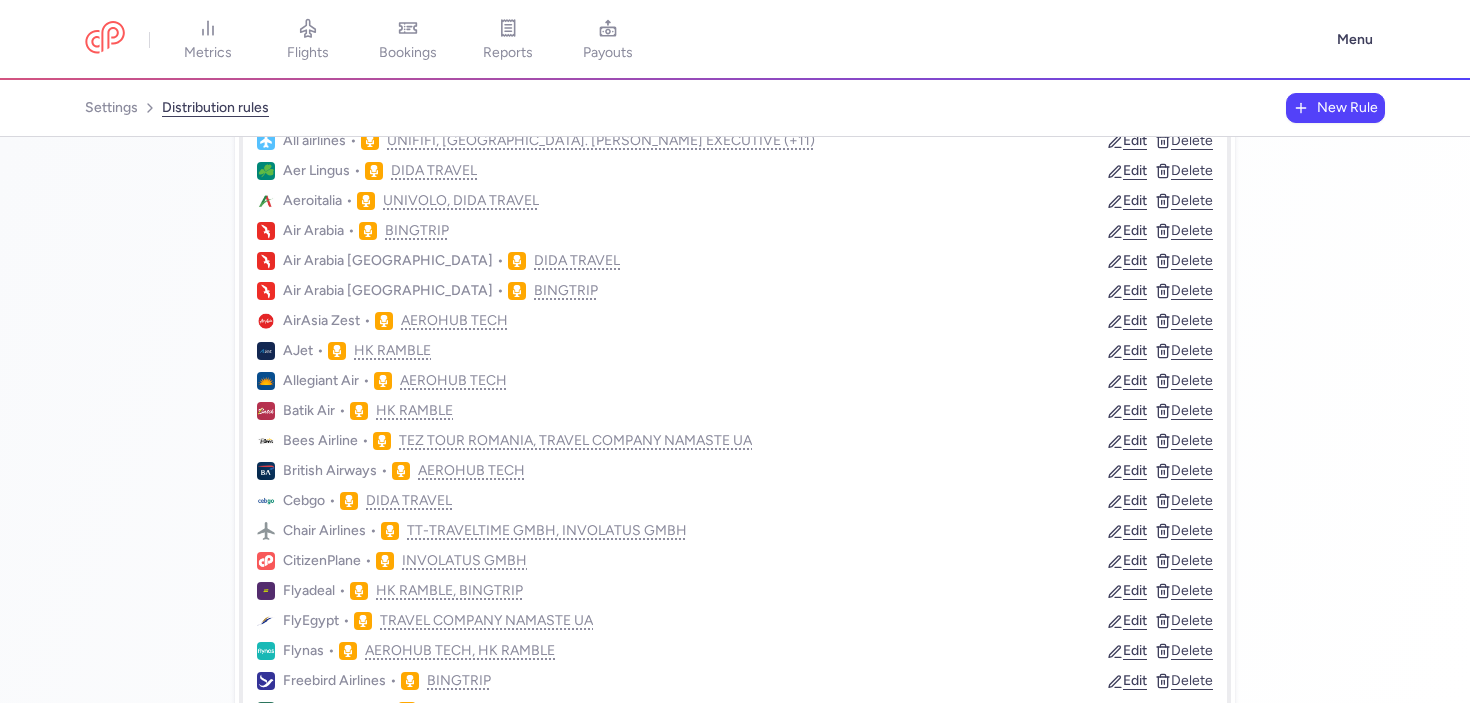 scroll, scrollTop: 0, scrollLeft: 0, axis: both 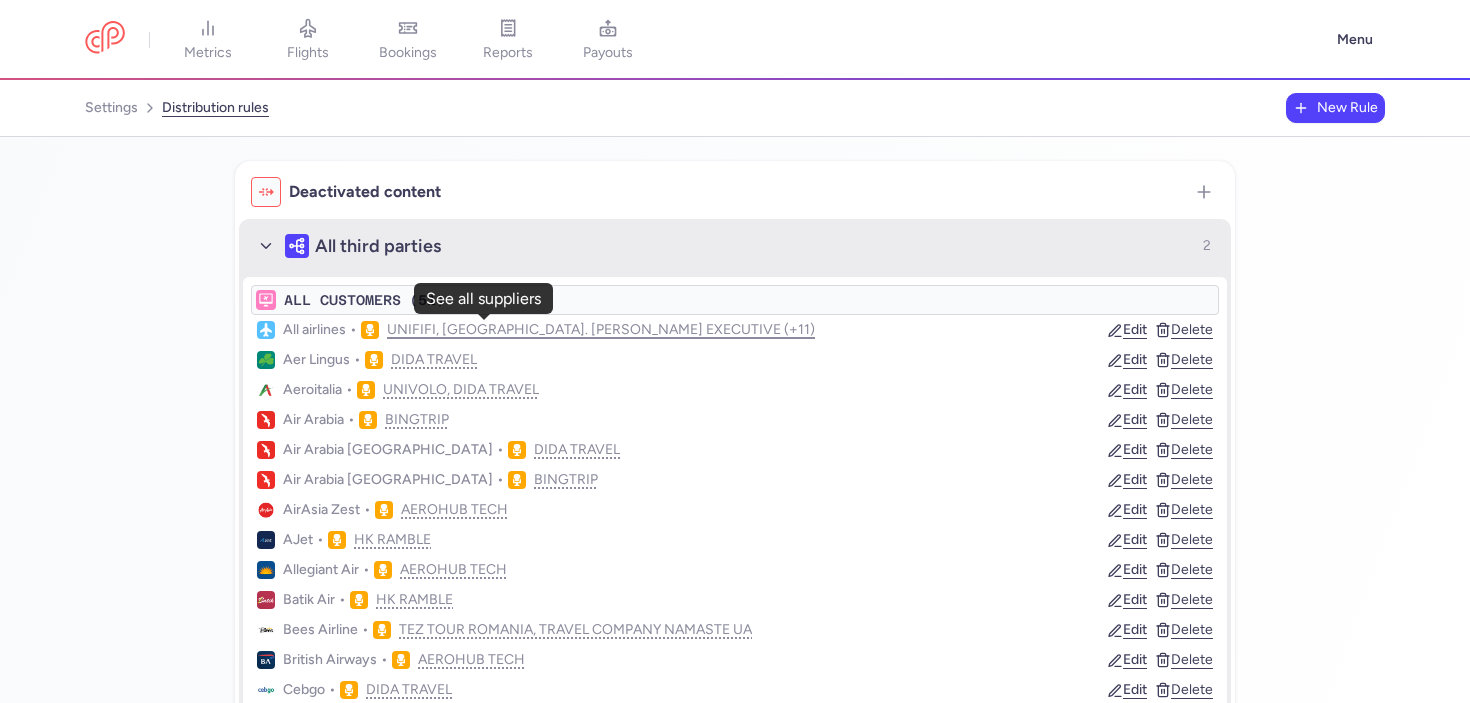 click on "UNIFIFI, [GEOGRAPHIC_DATA]. [PERSON_NAME] EXECUTIVE (+11)" at bounding box center [601, 330] 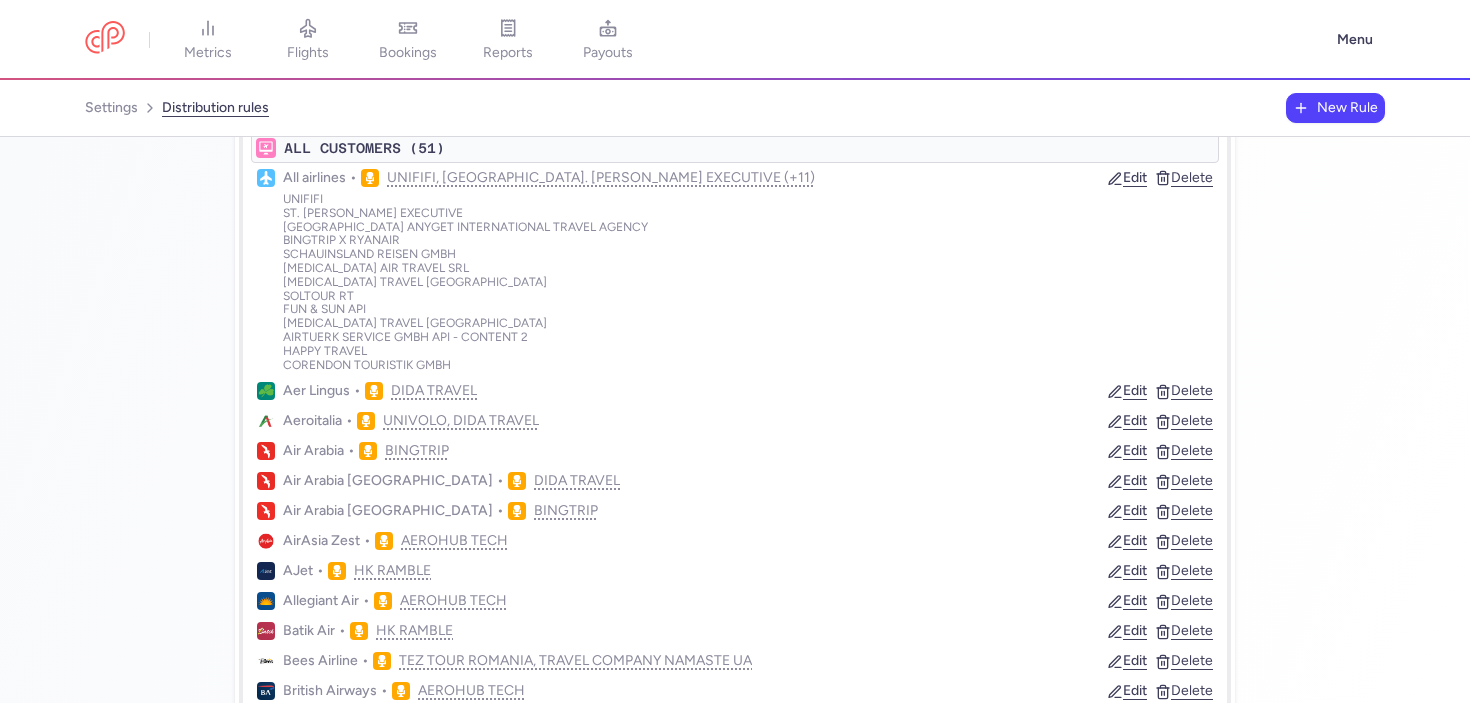 scroll, scrollTop: 156, scrollLeft: 0, axis: vertical 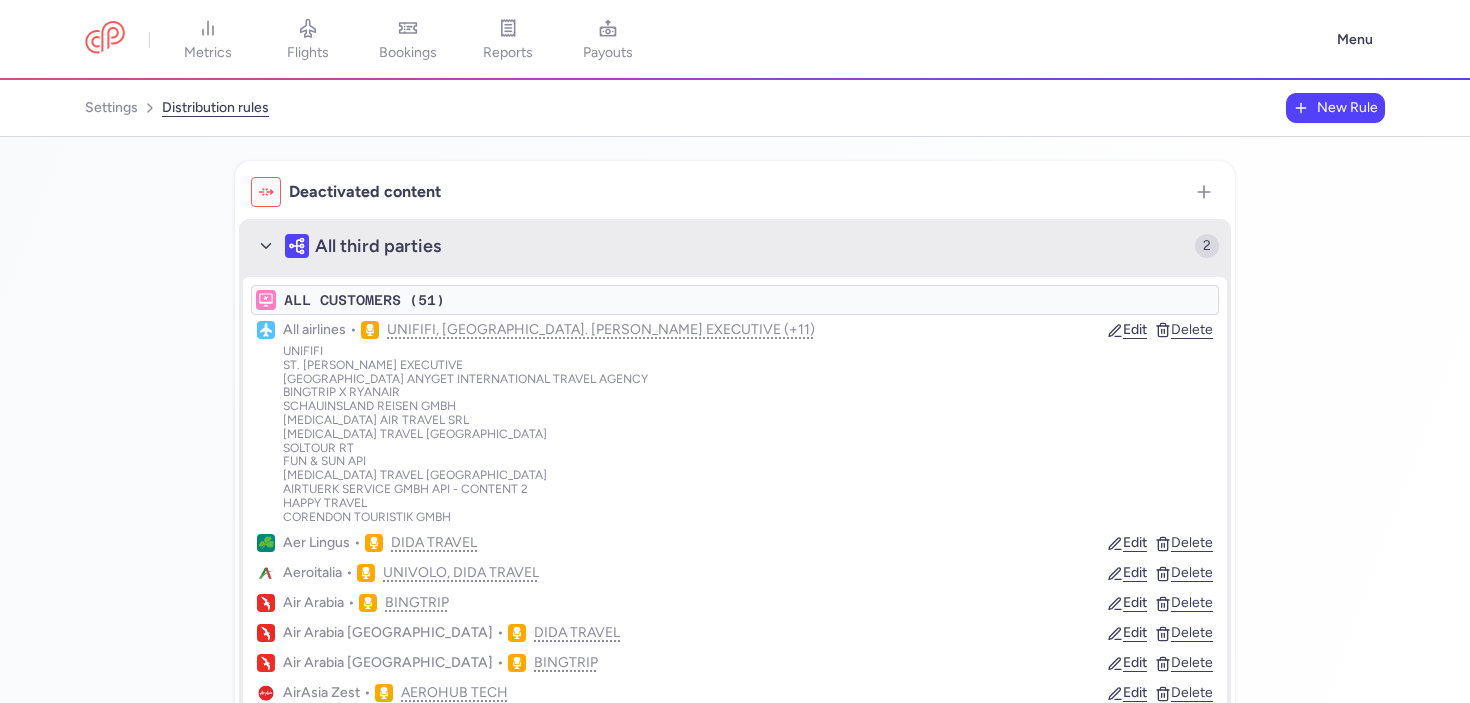 click 